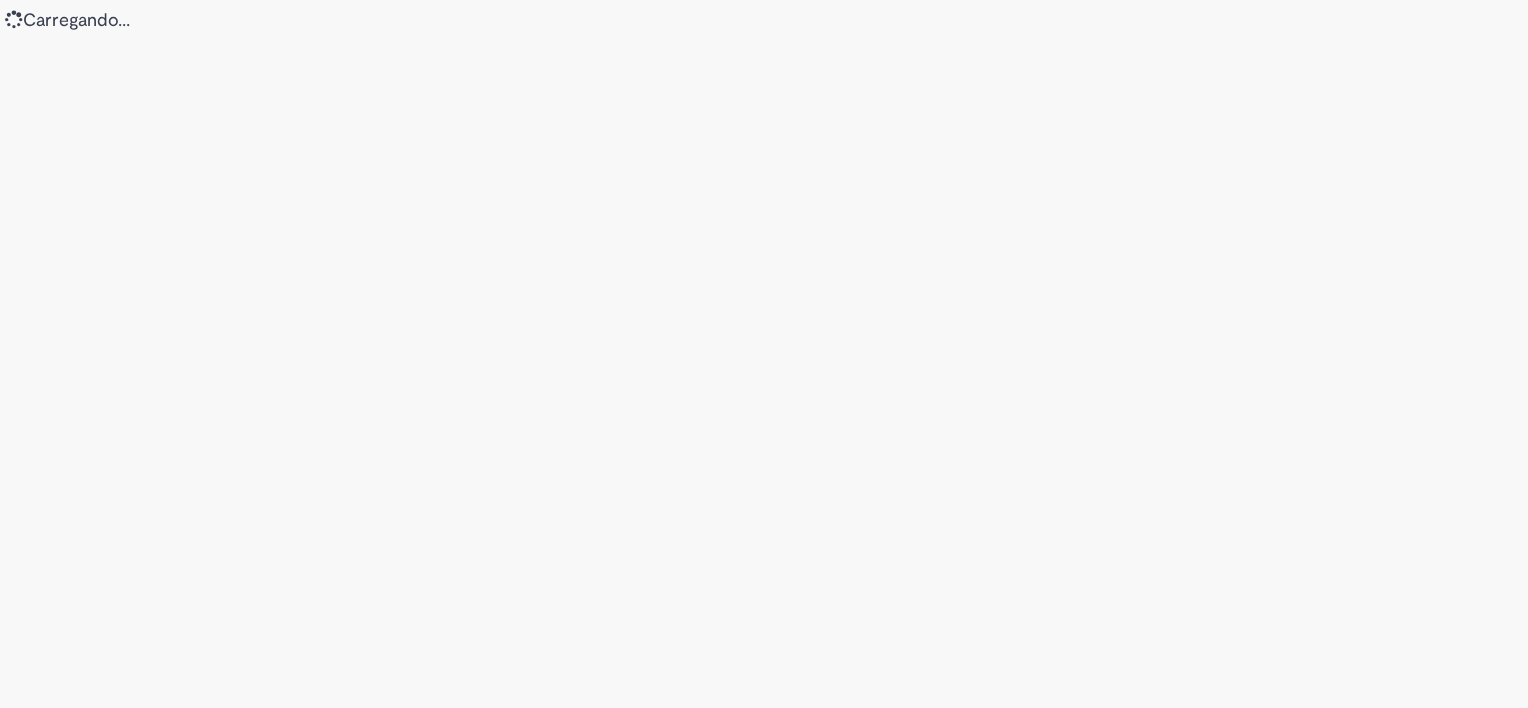 scroll, scrollTop: 0, scrollLeft: 0, axis: both 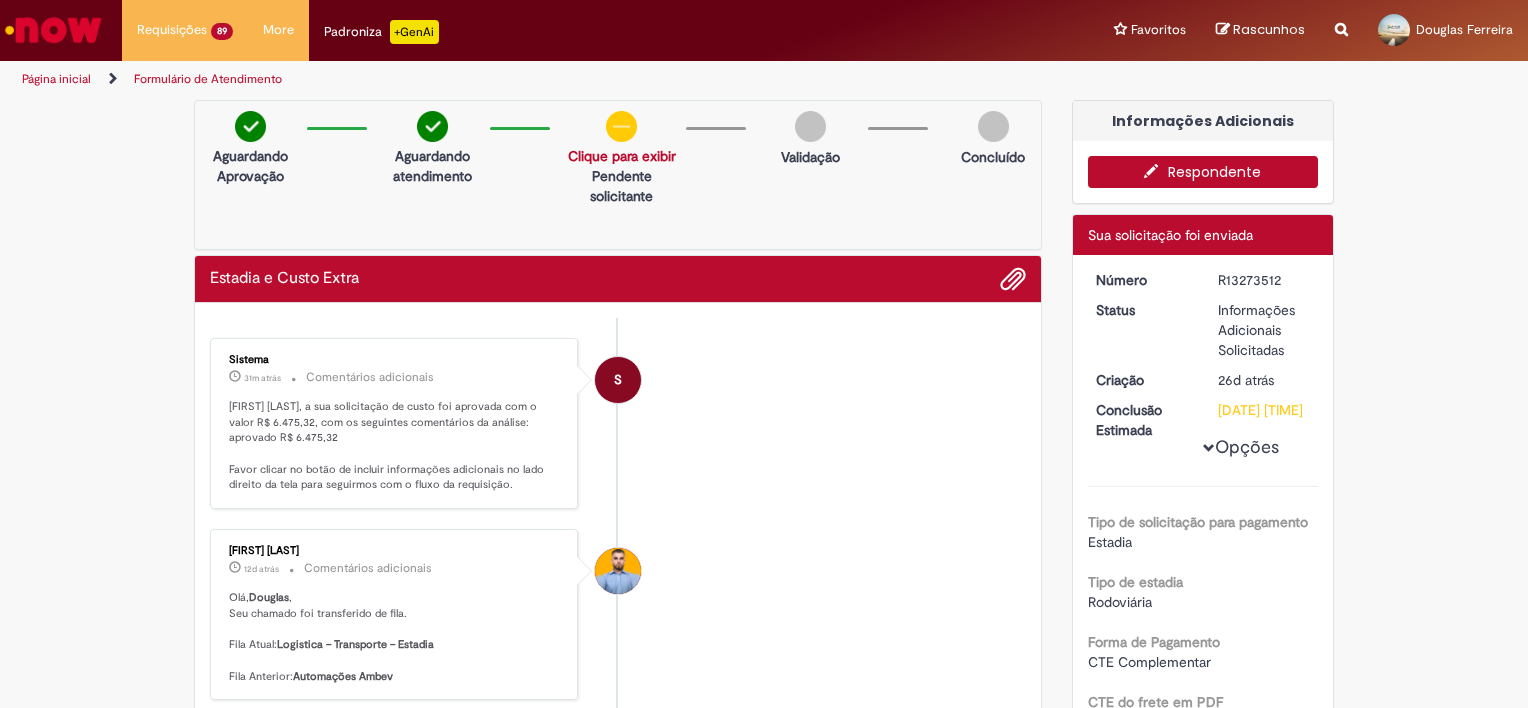 drag, startPoint x: 1276, startPoint y: 276, endPoint x: 1212, endPoint y: 280, distance: 64.12488 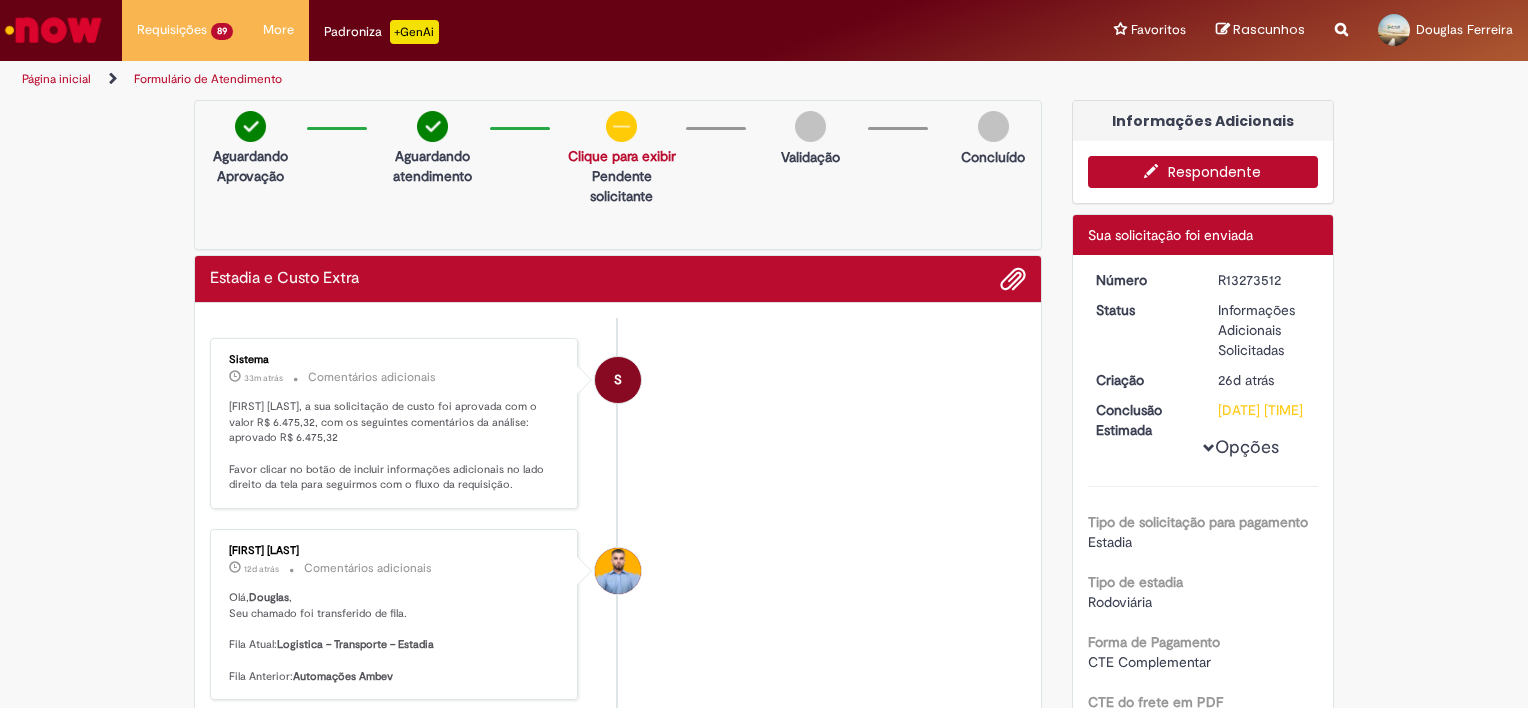 click on "Respondente" at bounding box center [1203, 172] 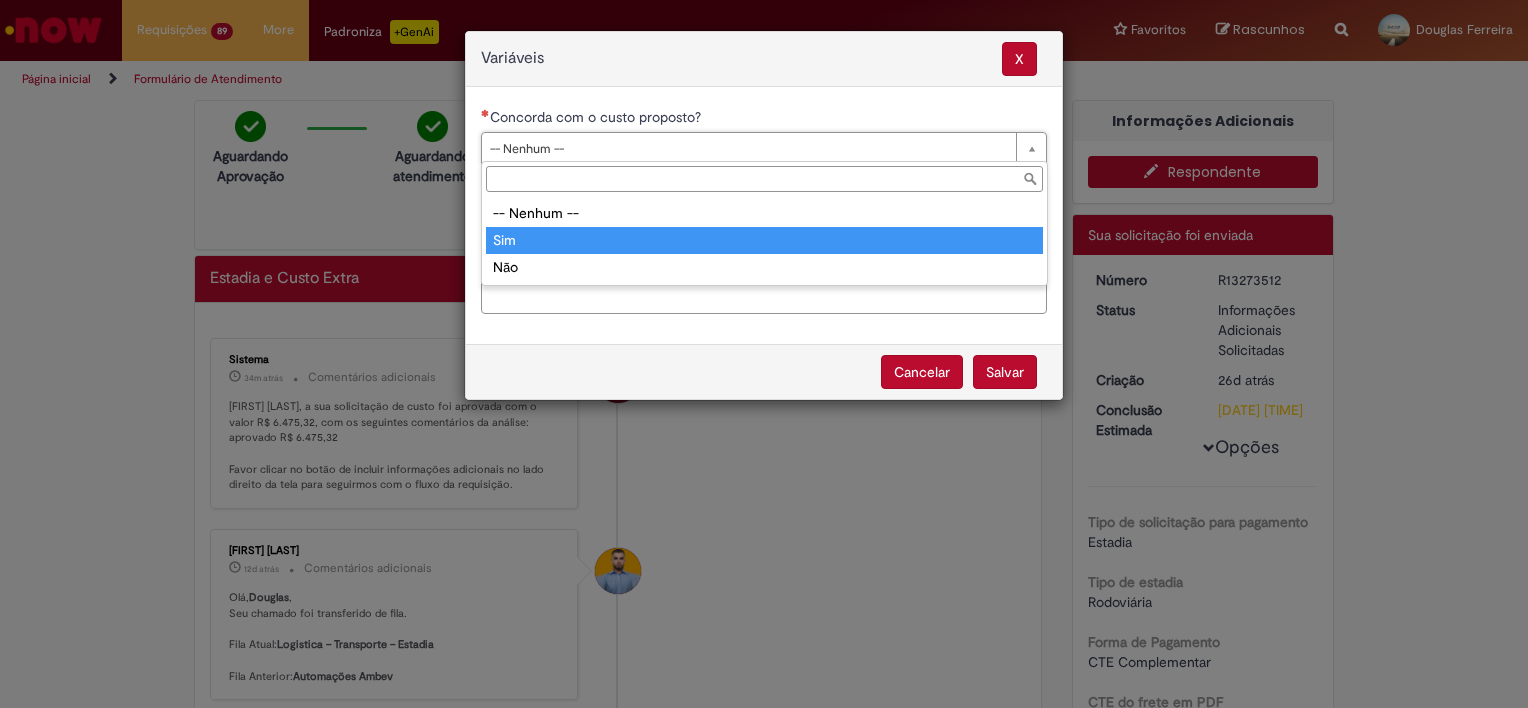 type on "***" 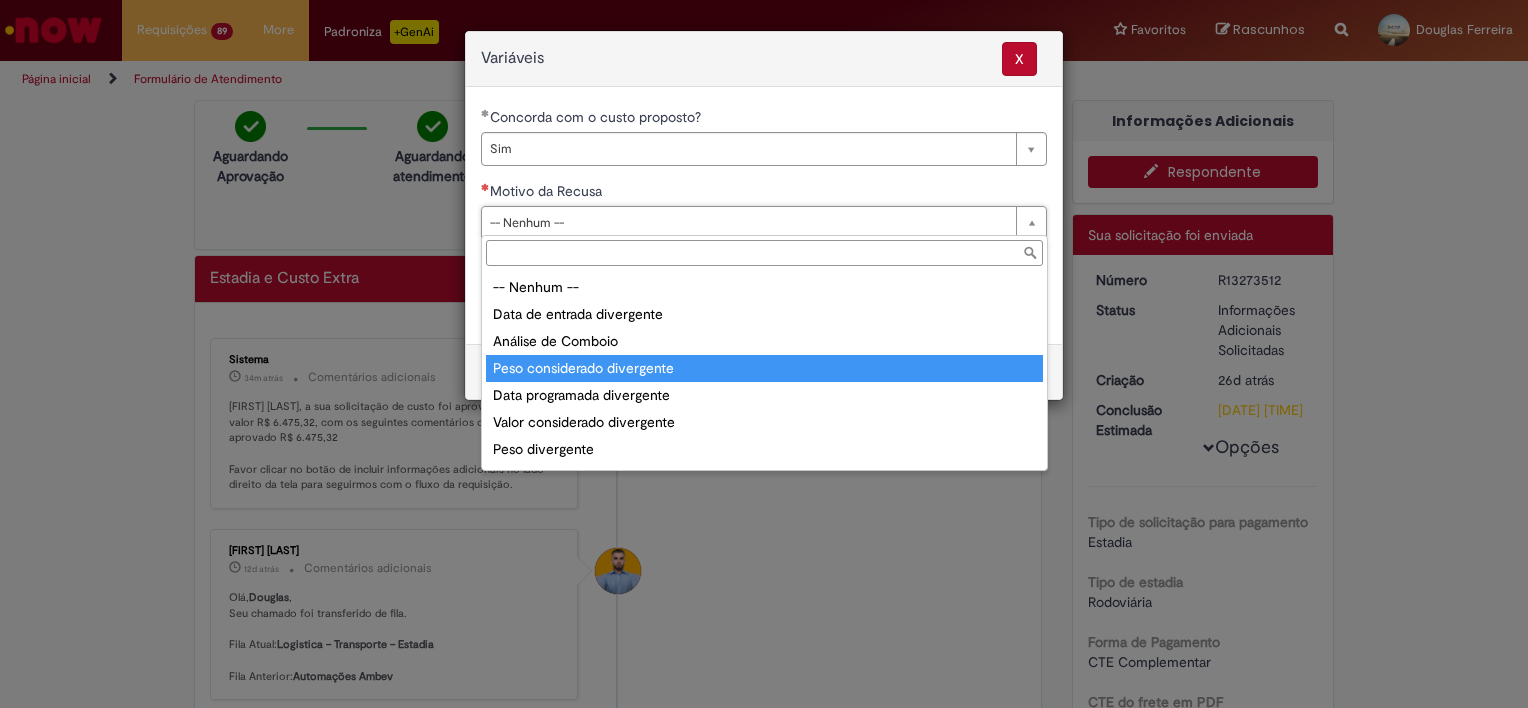 scroll, scrollTop: 78, scrollLeft: 0, axis: vertical 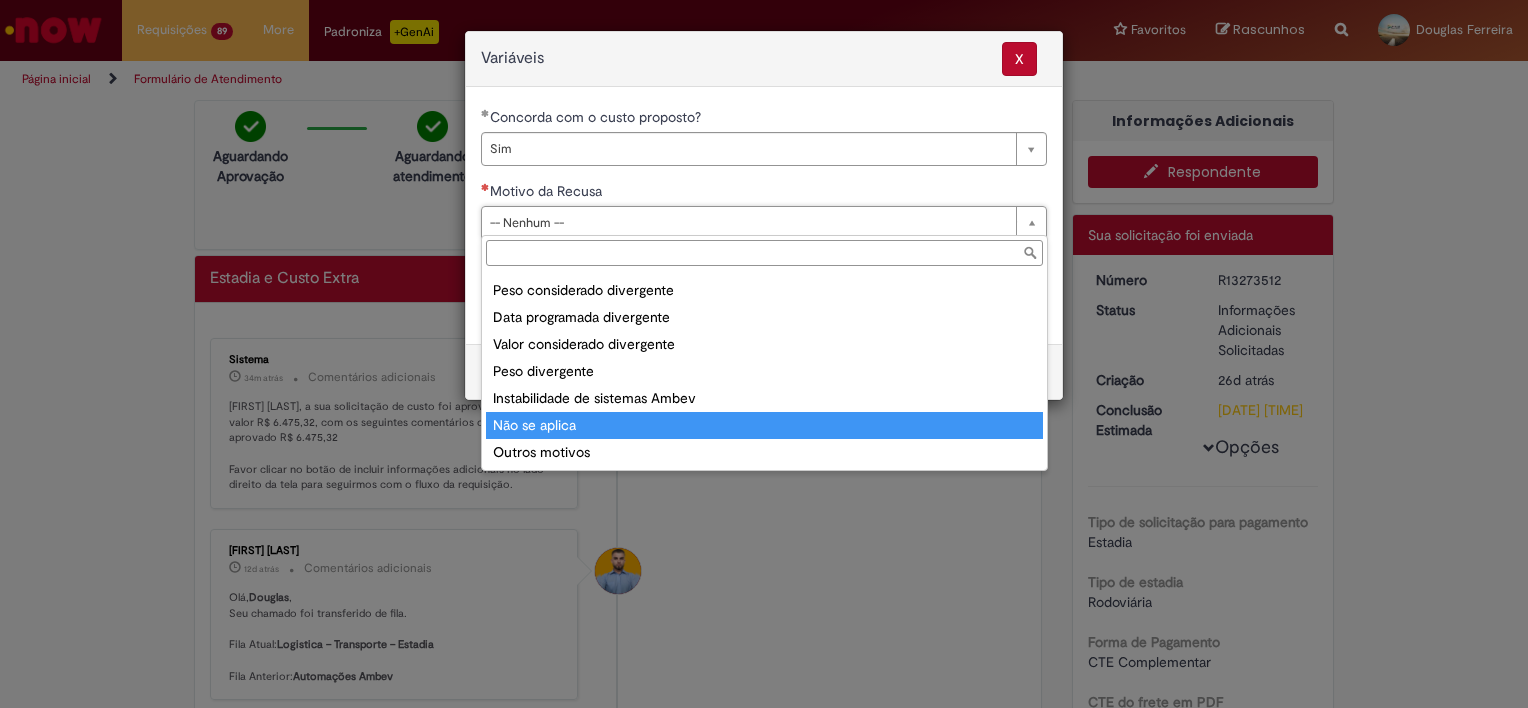 type on "**********" 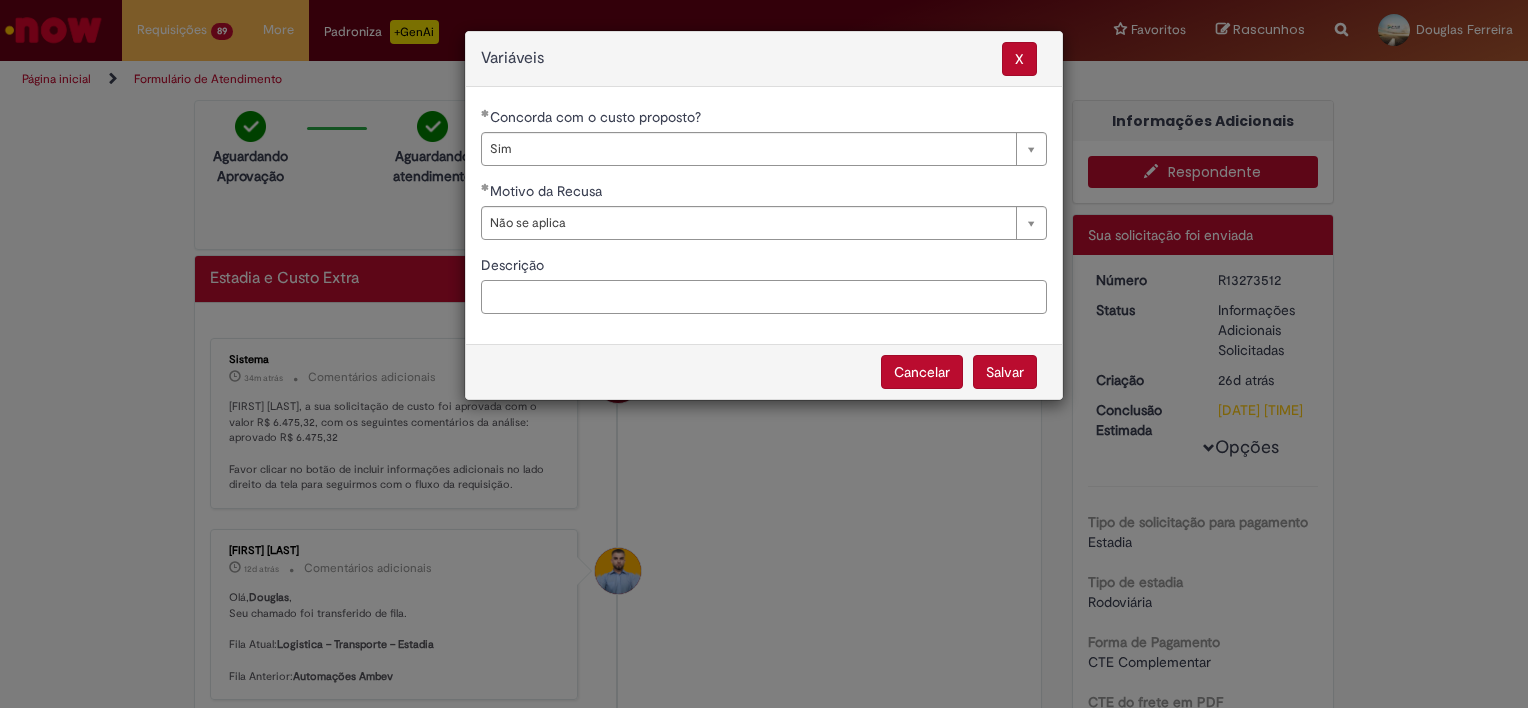 click on "Descrição" at bounding box center [764, 297] 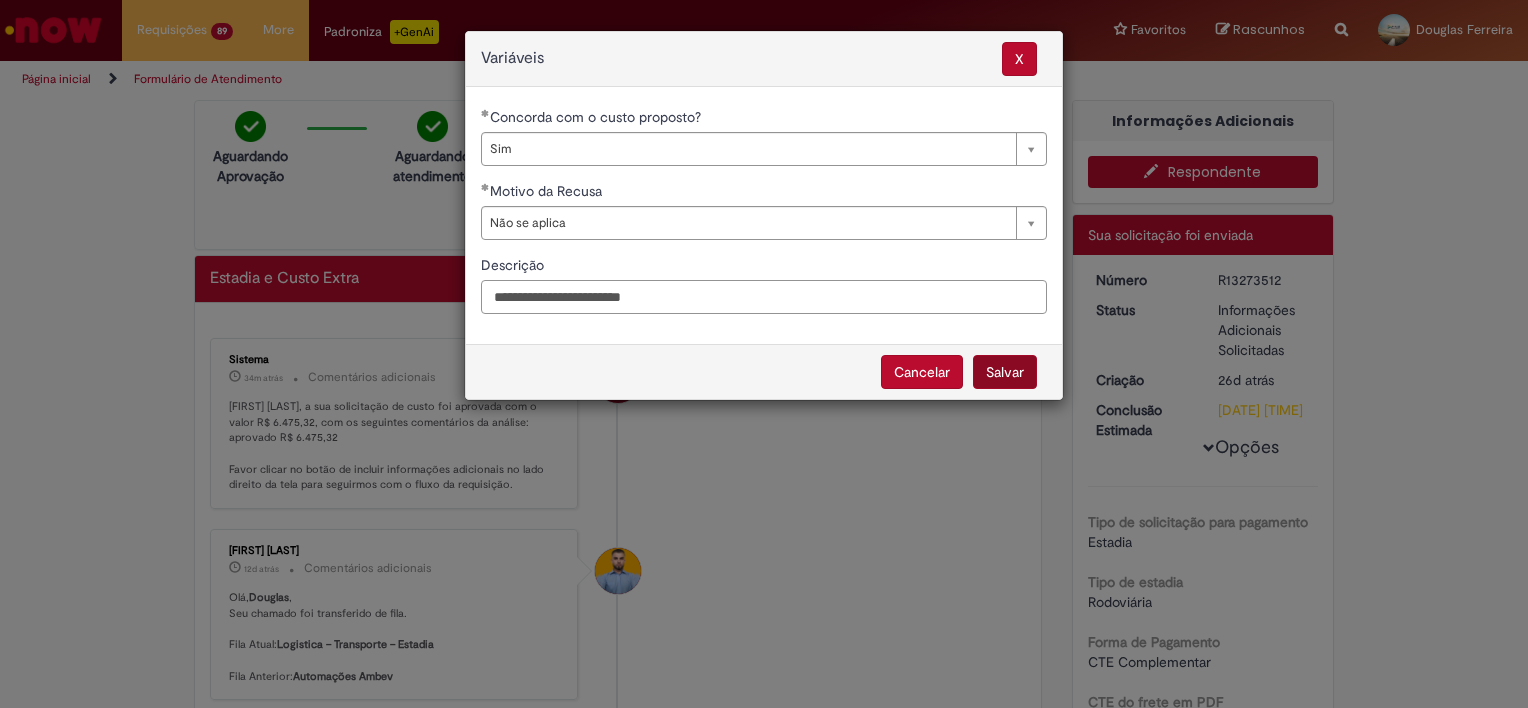 type on "**********" 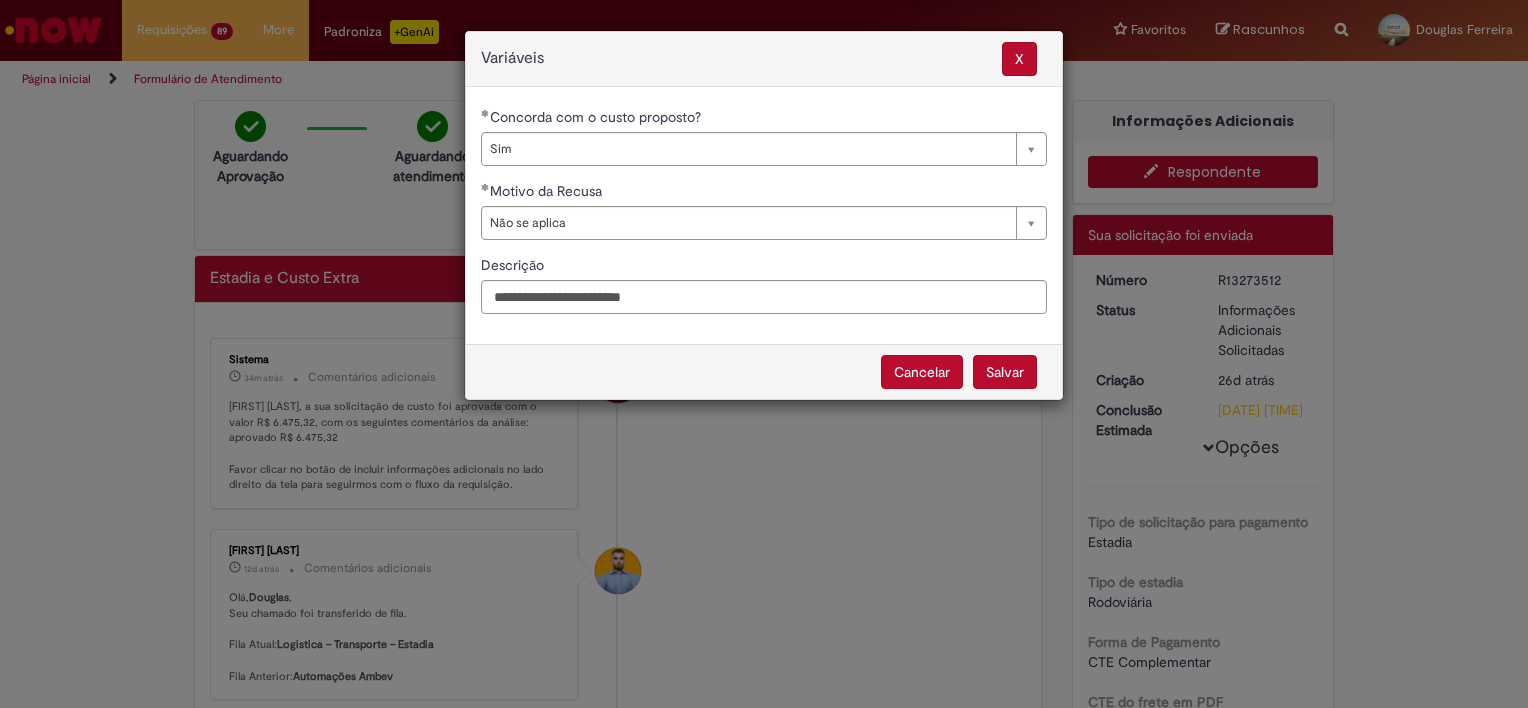 click on "Salvar" at bounding box center [1005, 372] 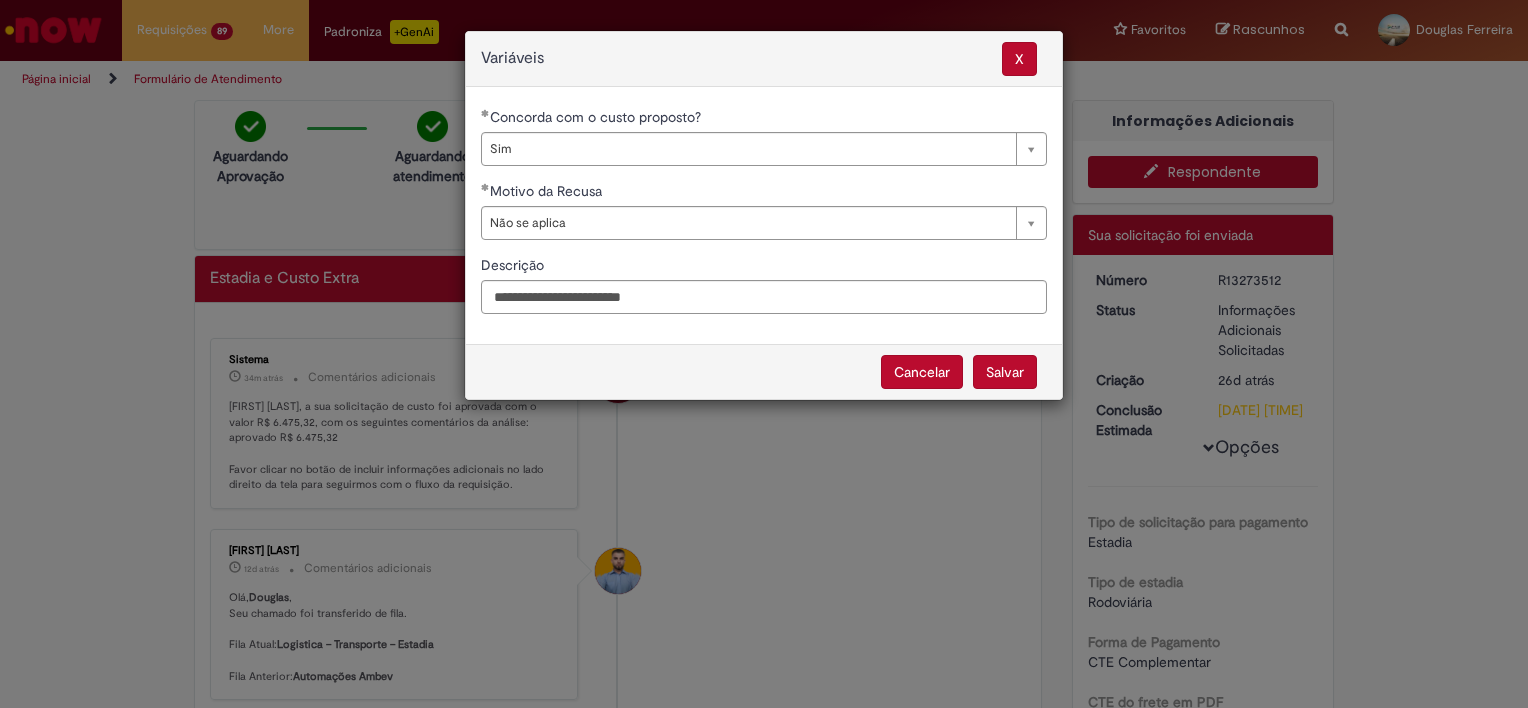 click on "Salvar" at bounding box center (1005, 372) 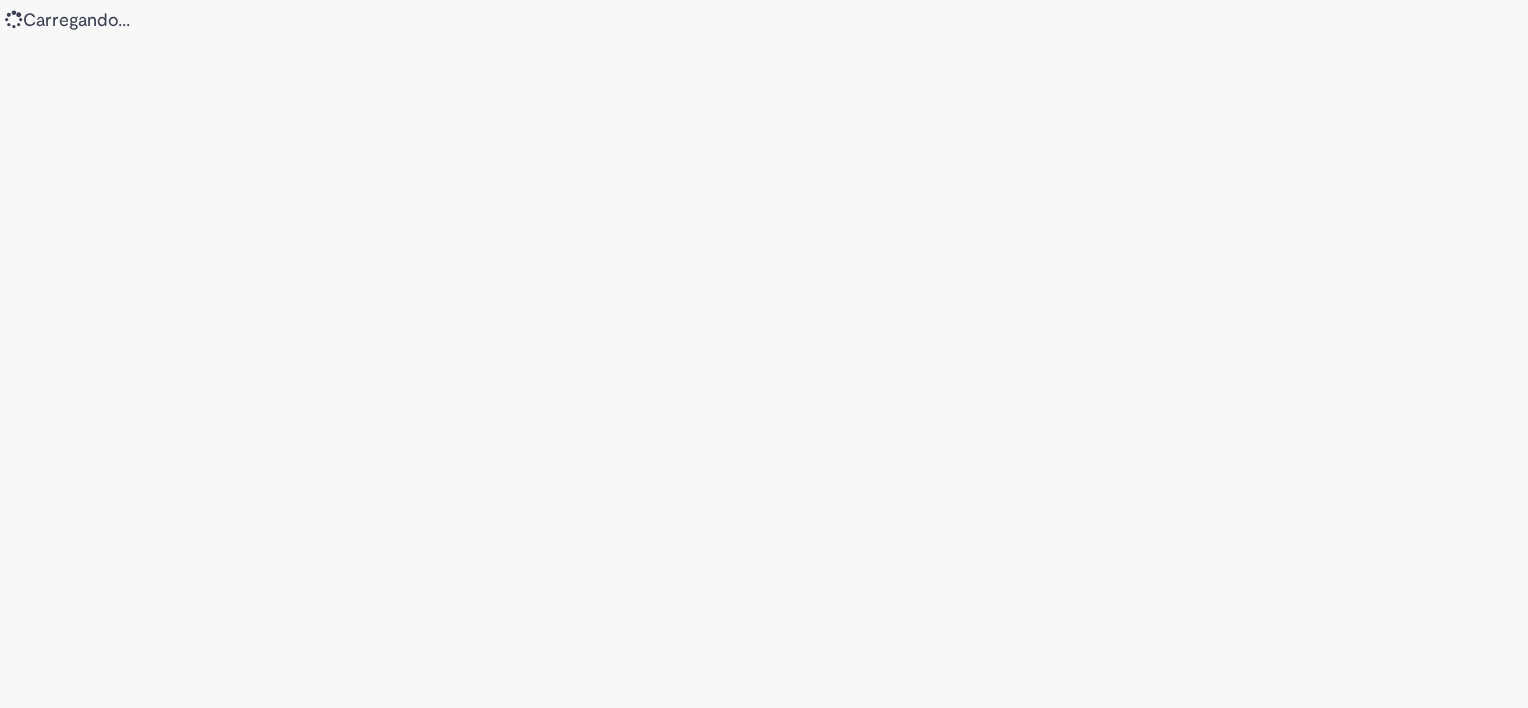 scroll, scrollTop: 0, scrollLeft: 0, axis: both 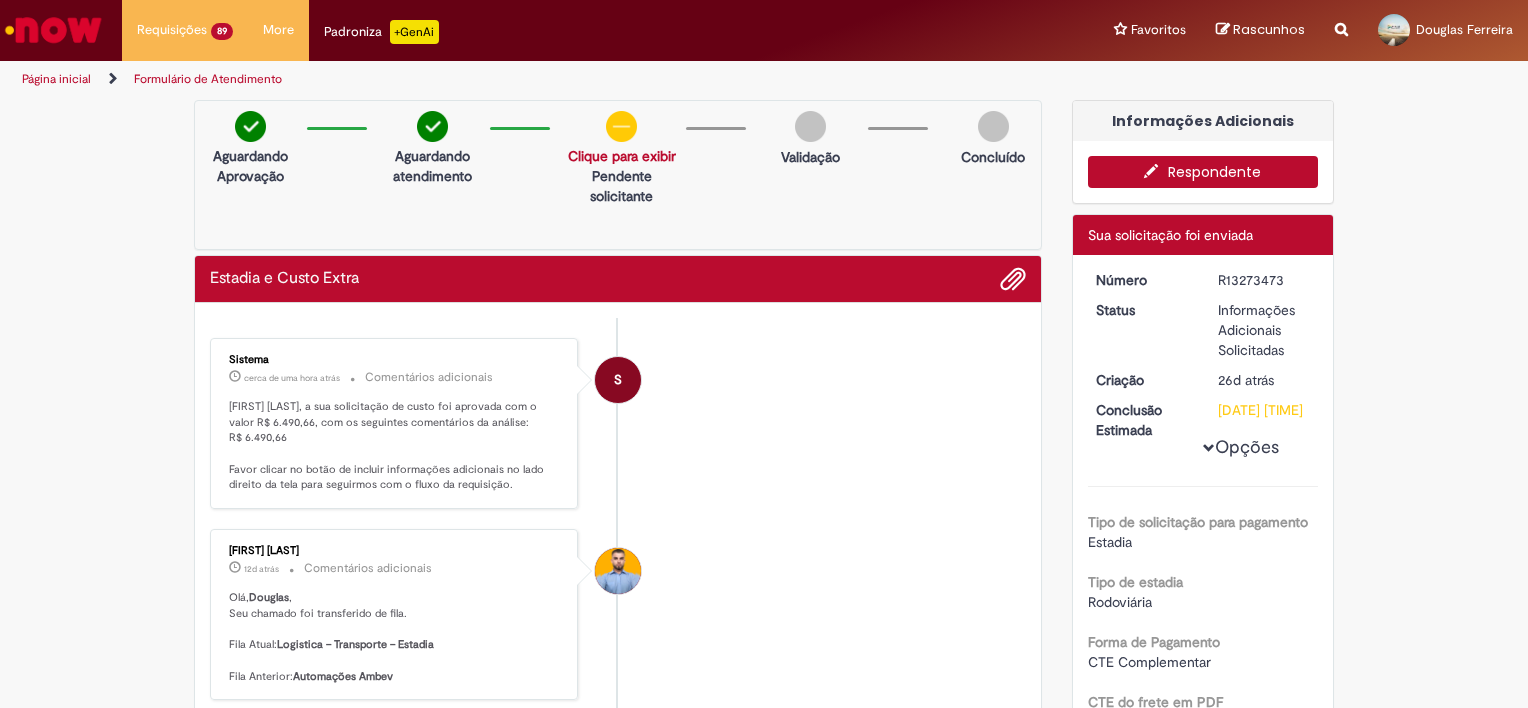 drag, startPoint x: 1278, startPoint y: 280, endPoint x: 1207, endPoint y: 283, distance: 71.063354 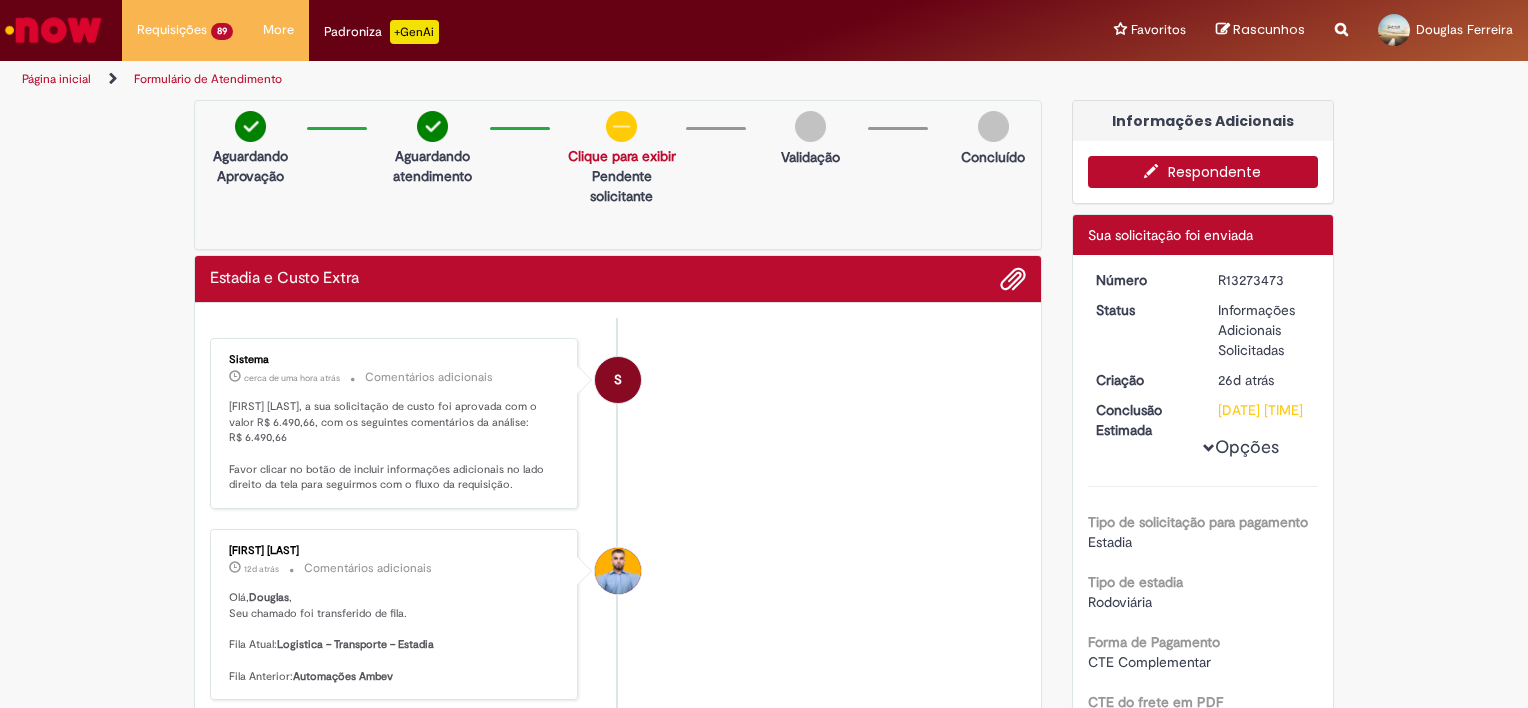 copy on "R13273473" 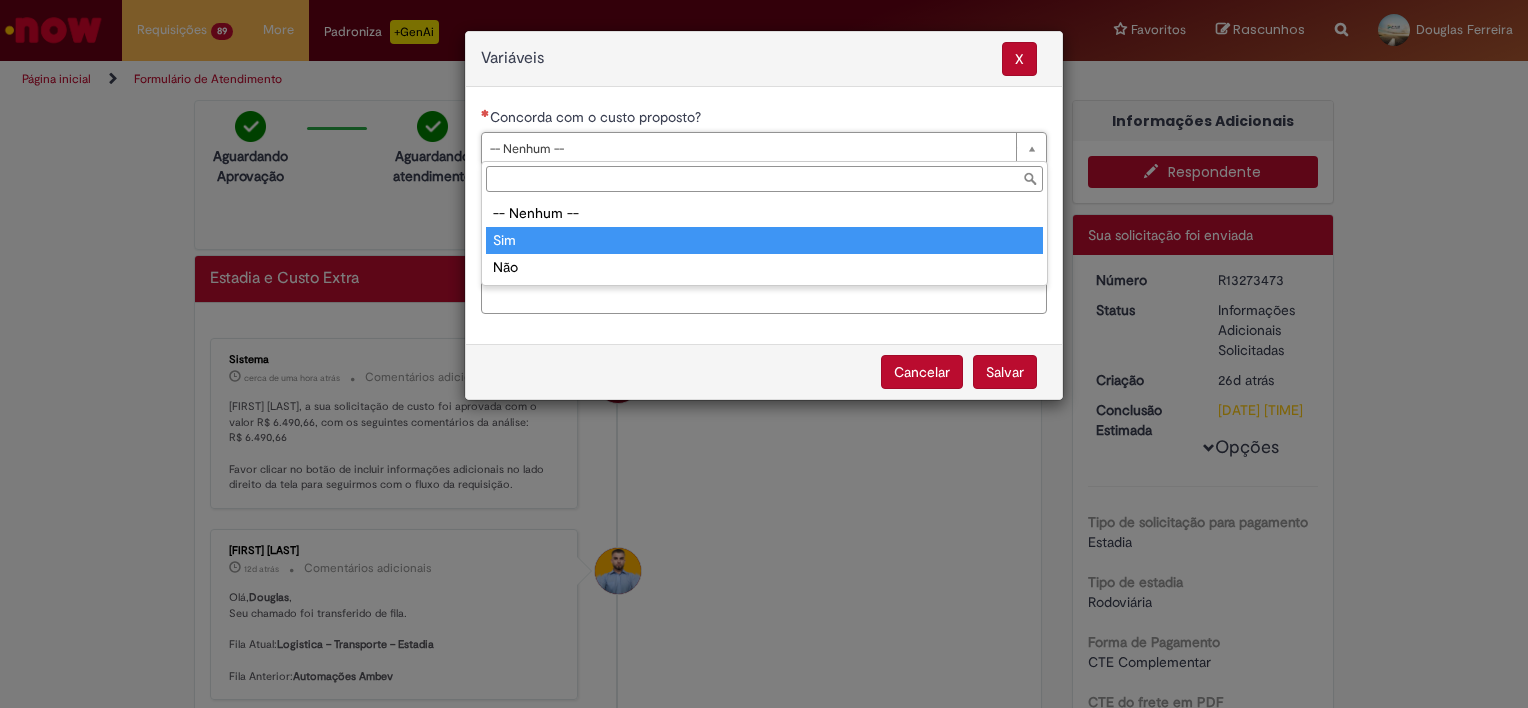 type on "***" 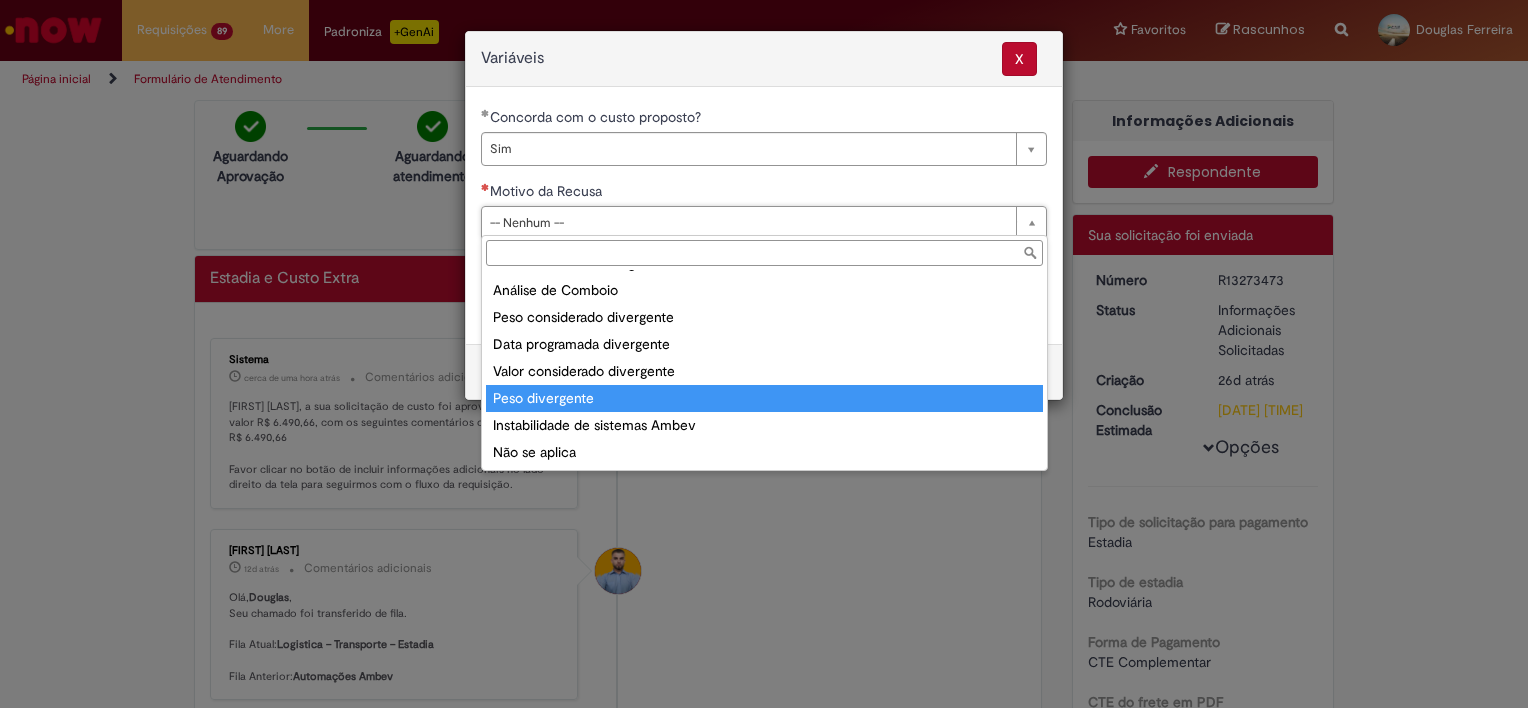 scroll, scrollTop: 78, scrollLeft: 0, axis: vertical 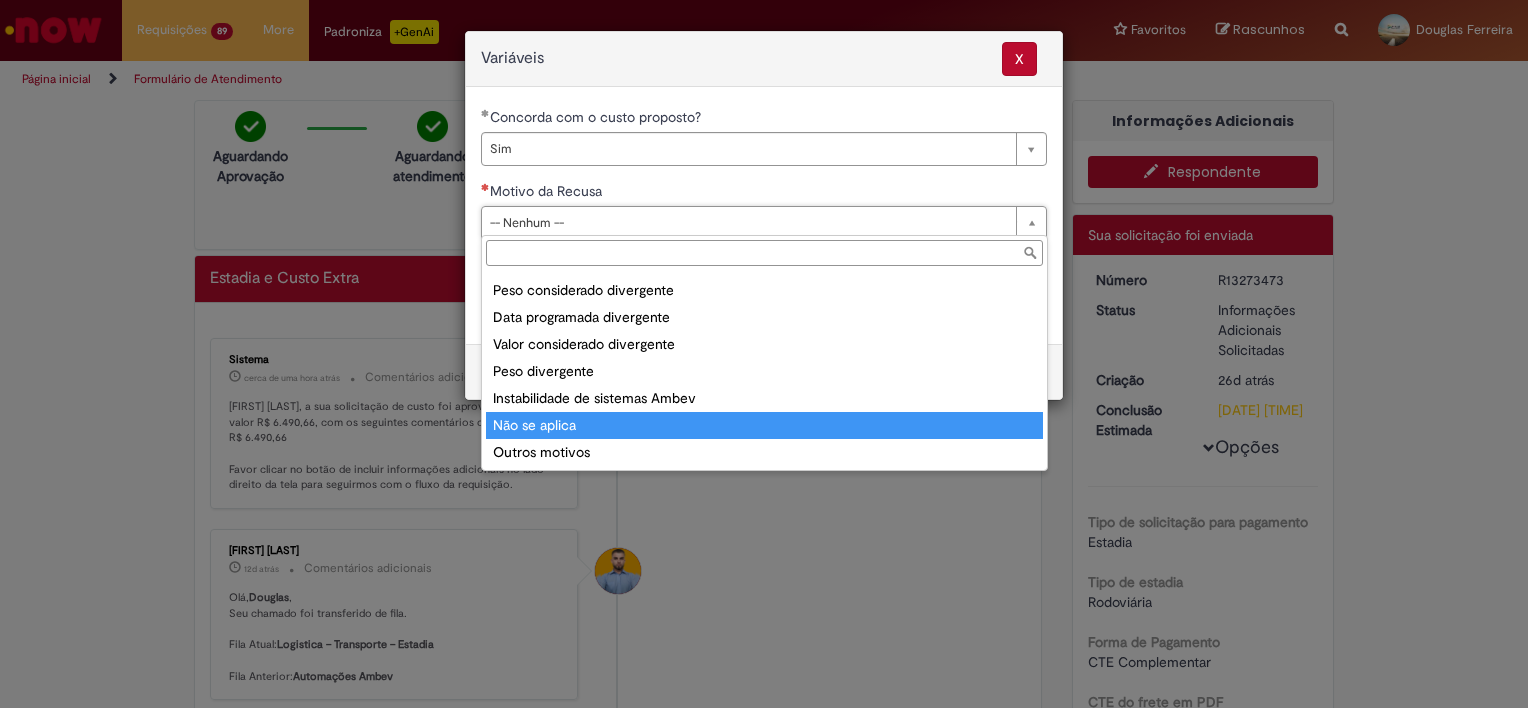 drag, startPoint x: 546, startPoint y: 425, endPoint x: 531, endPoint y: 402, distance: 27.45906 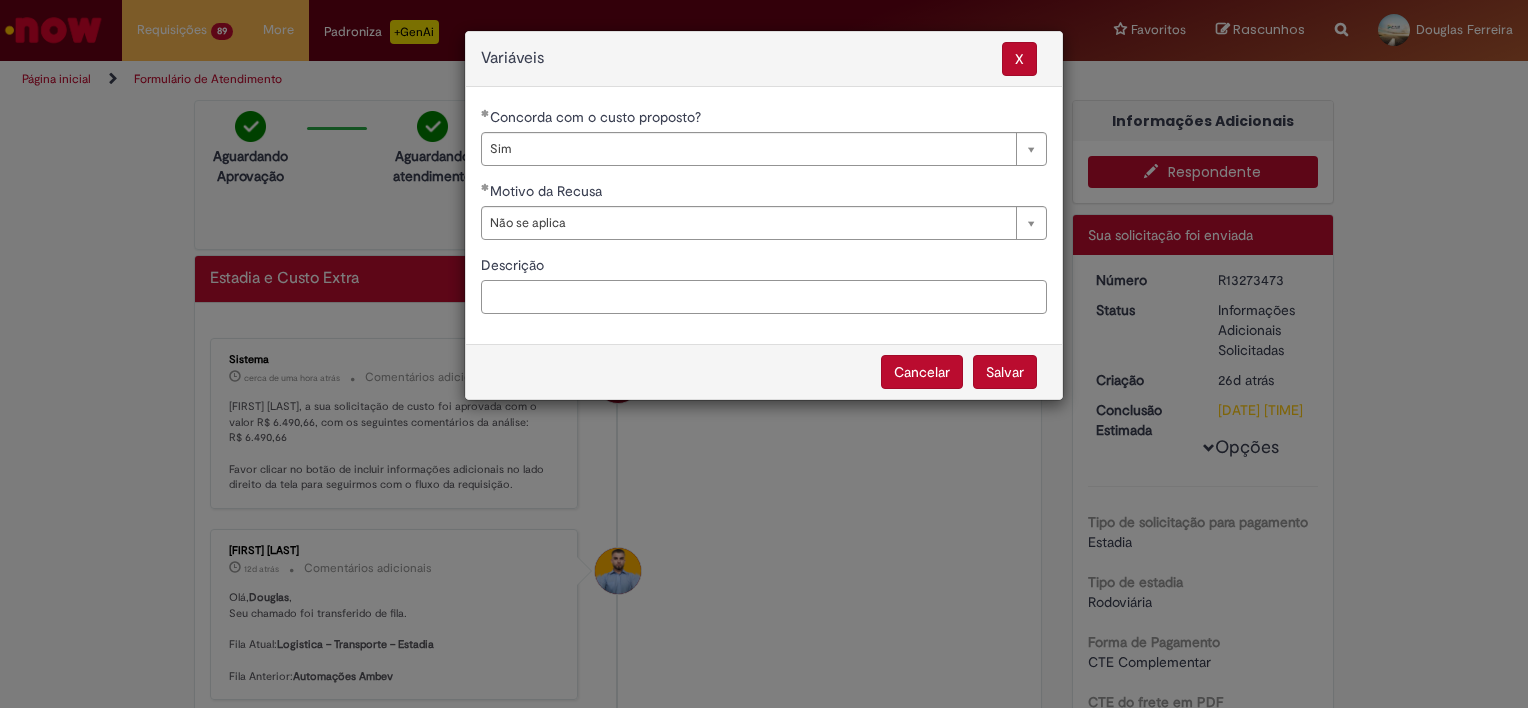 click on "Descrição" at bounding box center [764, 297] 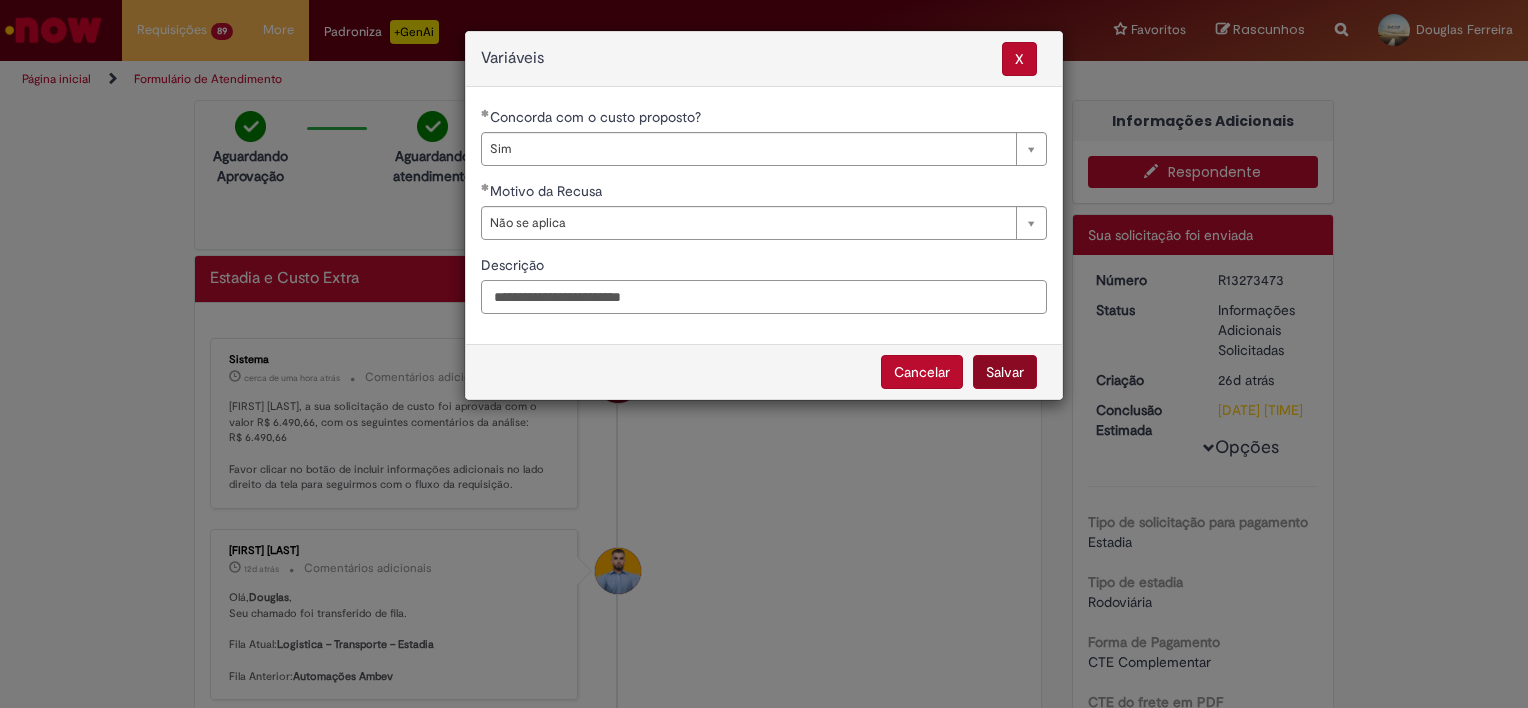 type on "**********" 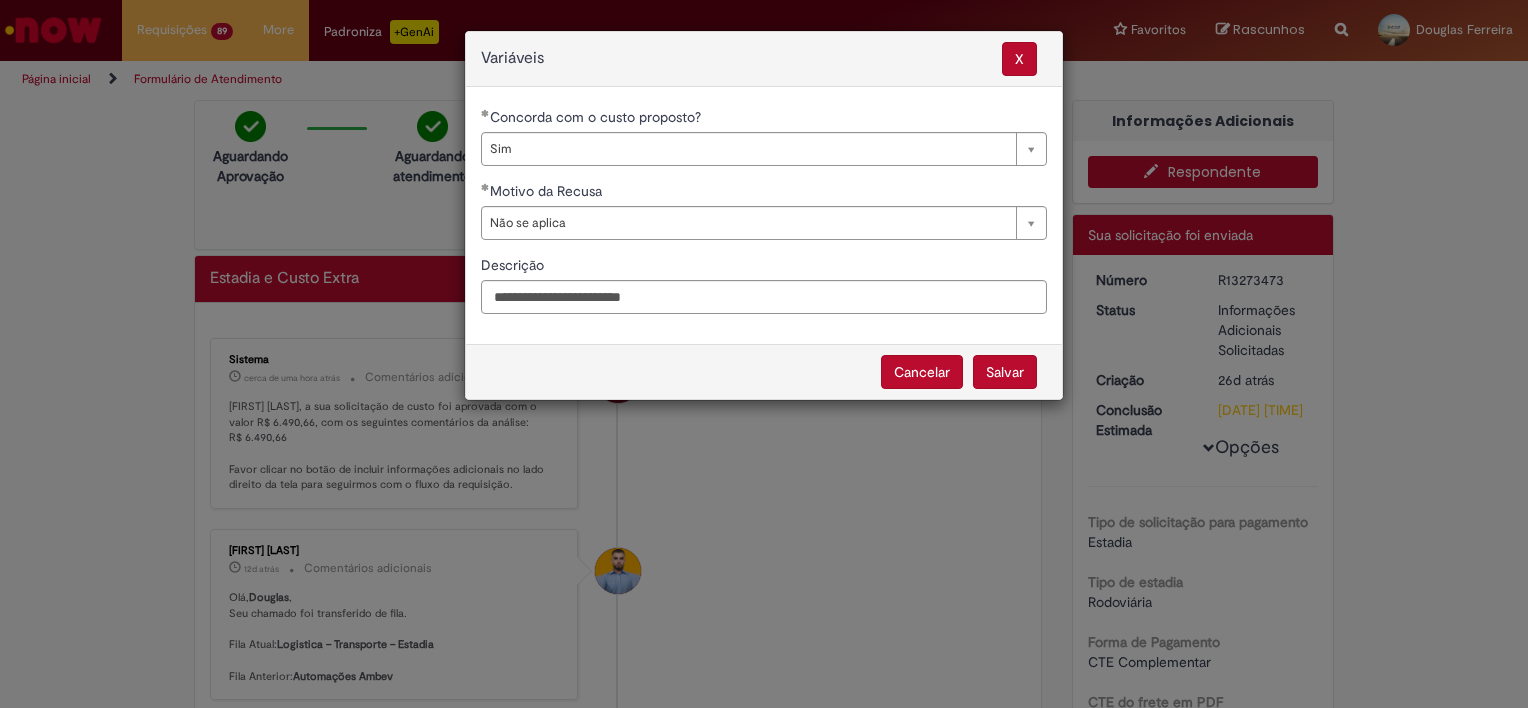 click on "Salvar" at bounding box center (1005, 372) 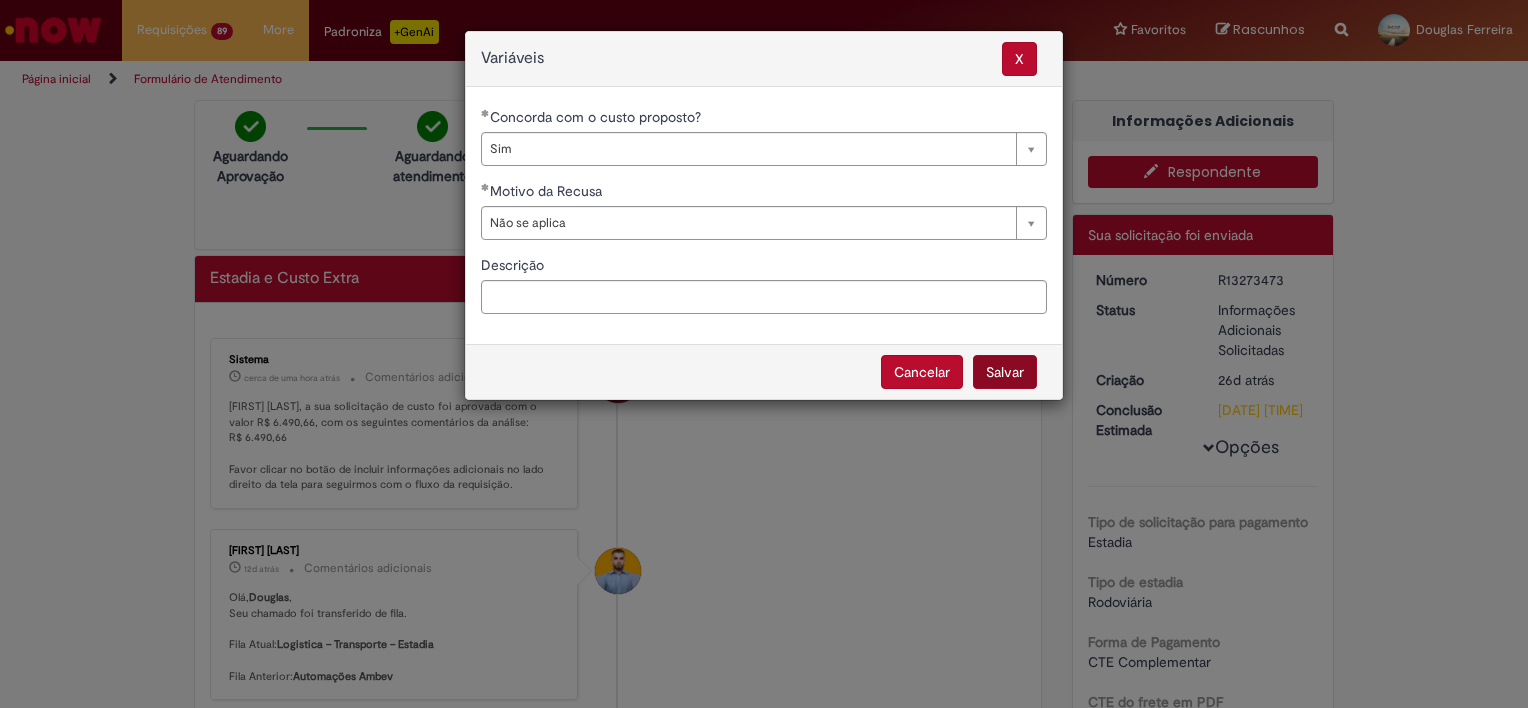 select on "***" 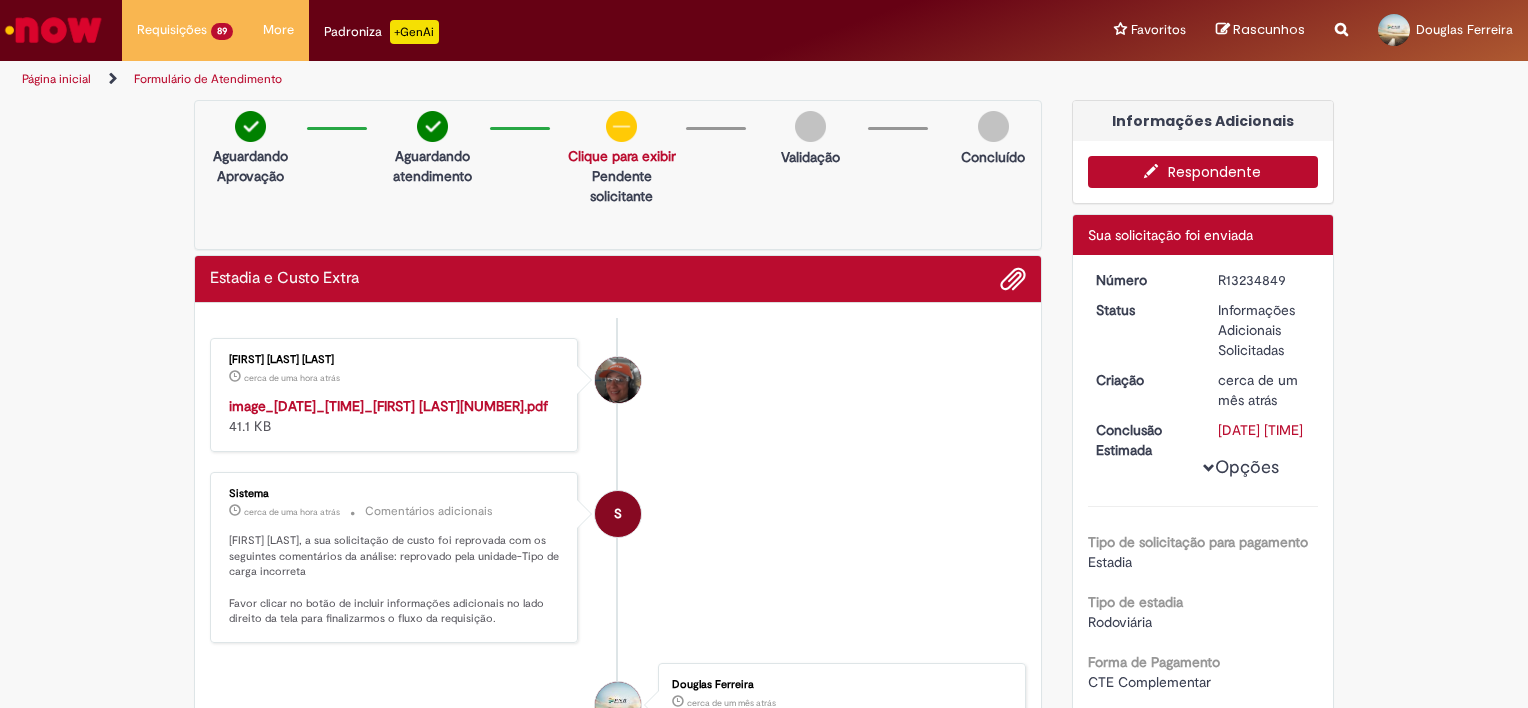 scroll, scrollTop: 0, scrollLeft: 0, axis: both 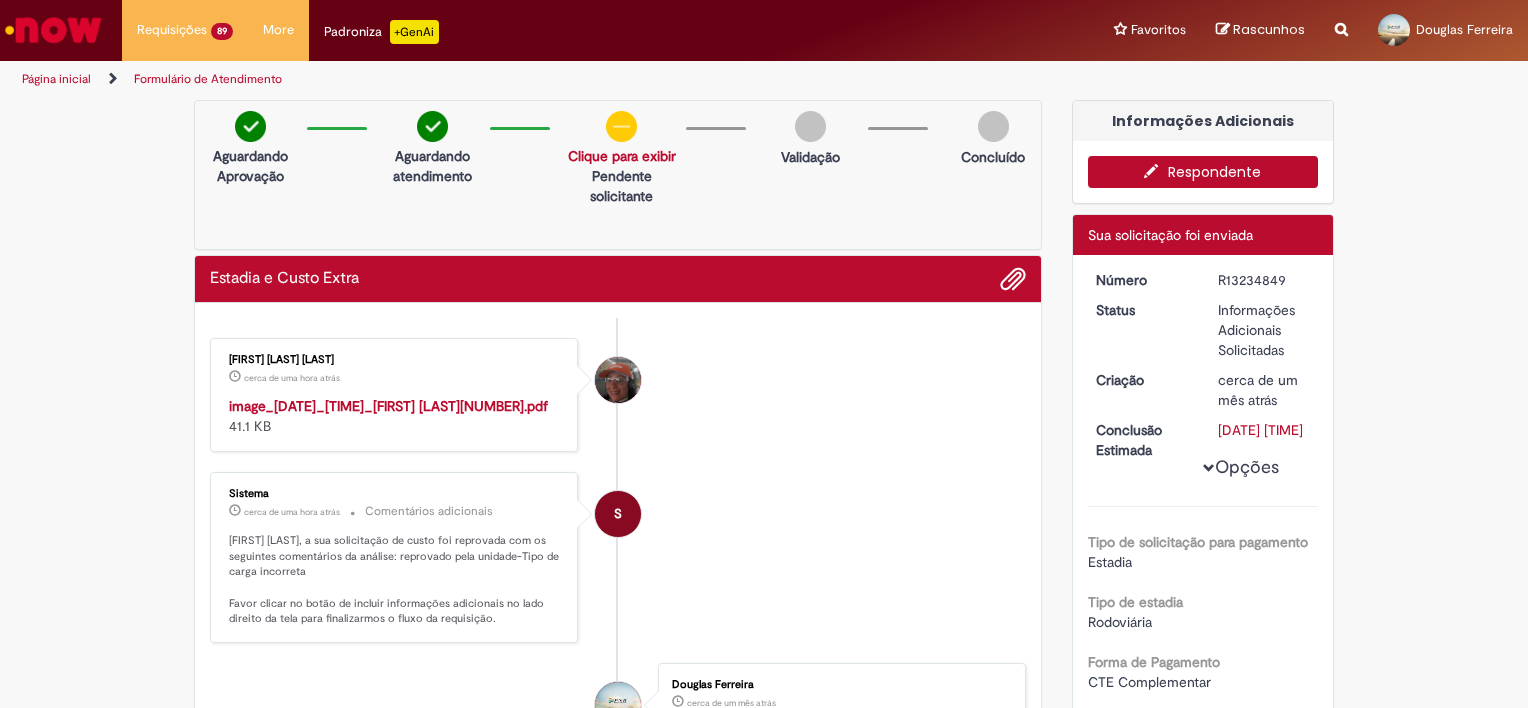 drag, startPoint x: 1282, startPoint y: 279, endPoint x: 1213, endPoint y: 284, distance: 69.18092 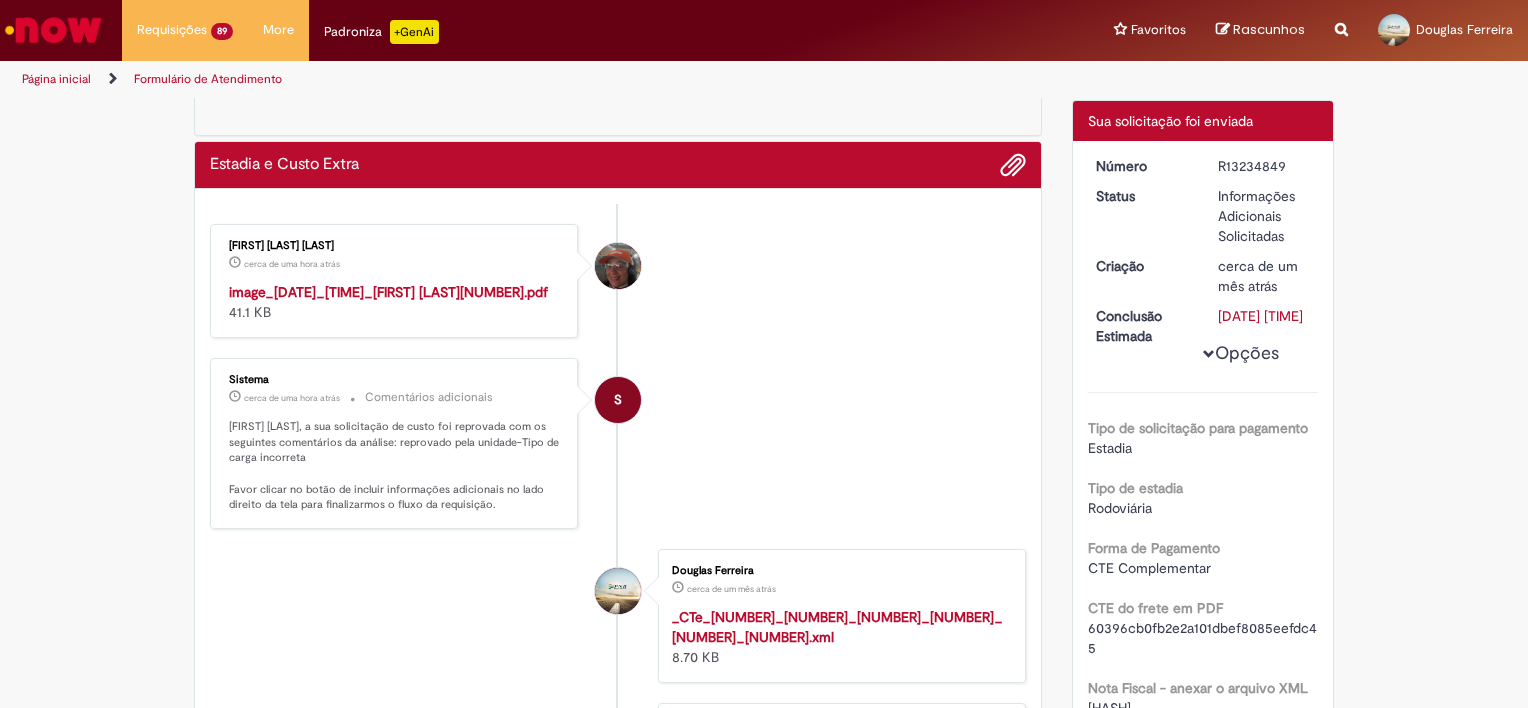 scroll, scrollTop: 0, scrollLeft: 0, axis: both 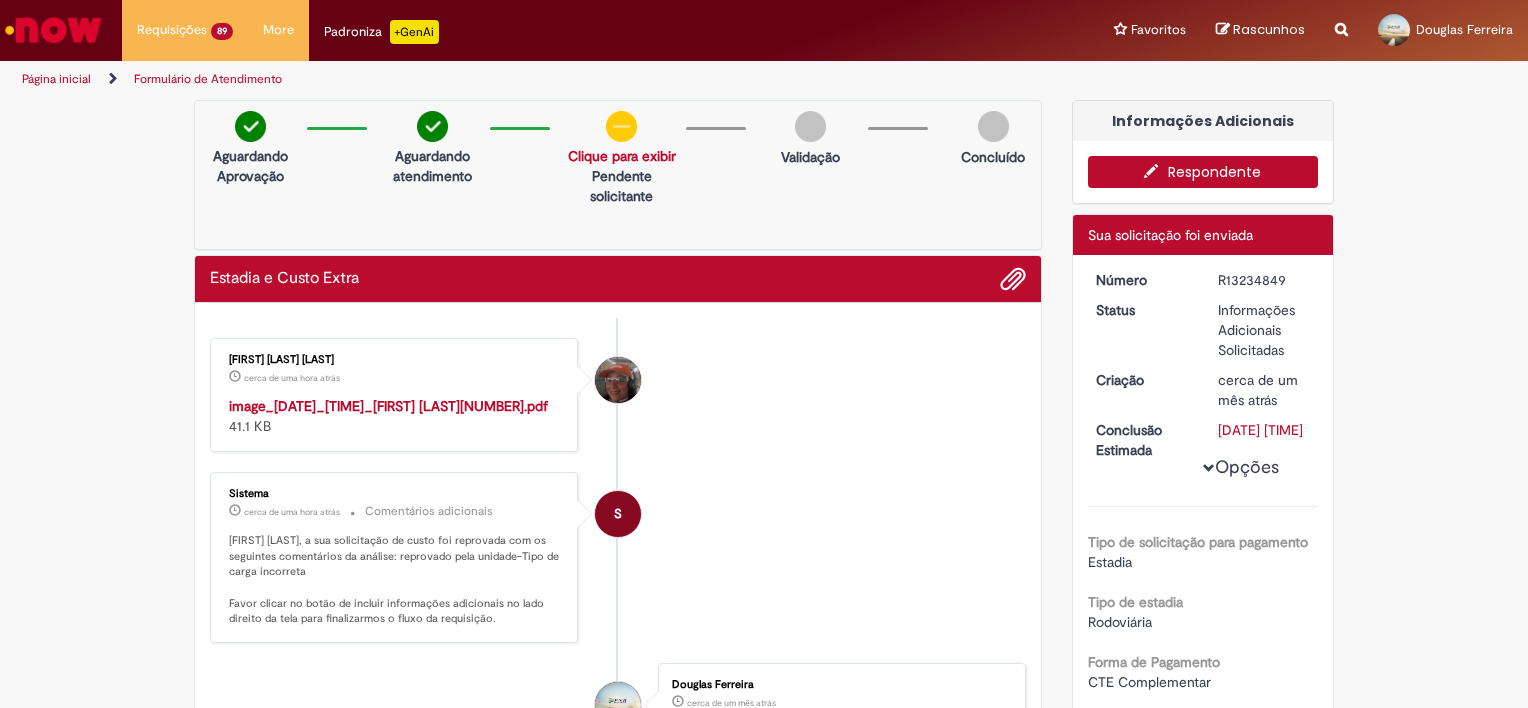 click at bounding box center [1209, 468] 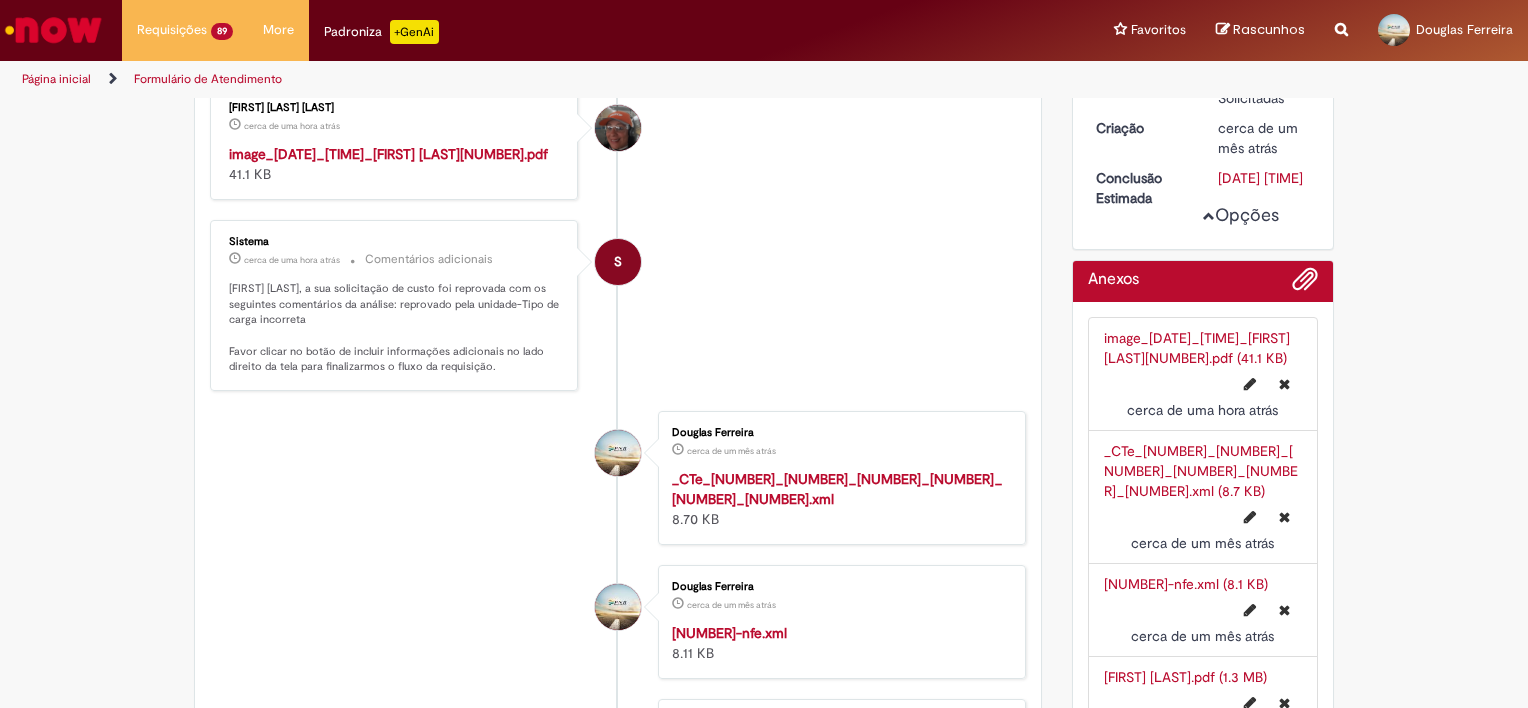 scroll, scrollTop: 300, scrollLeft: 0, axis: vertical 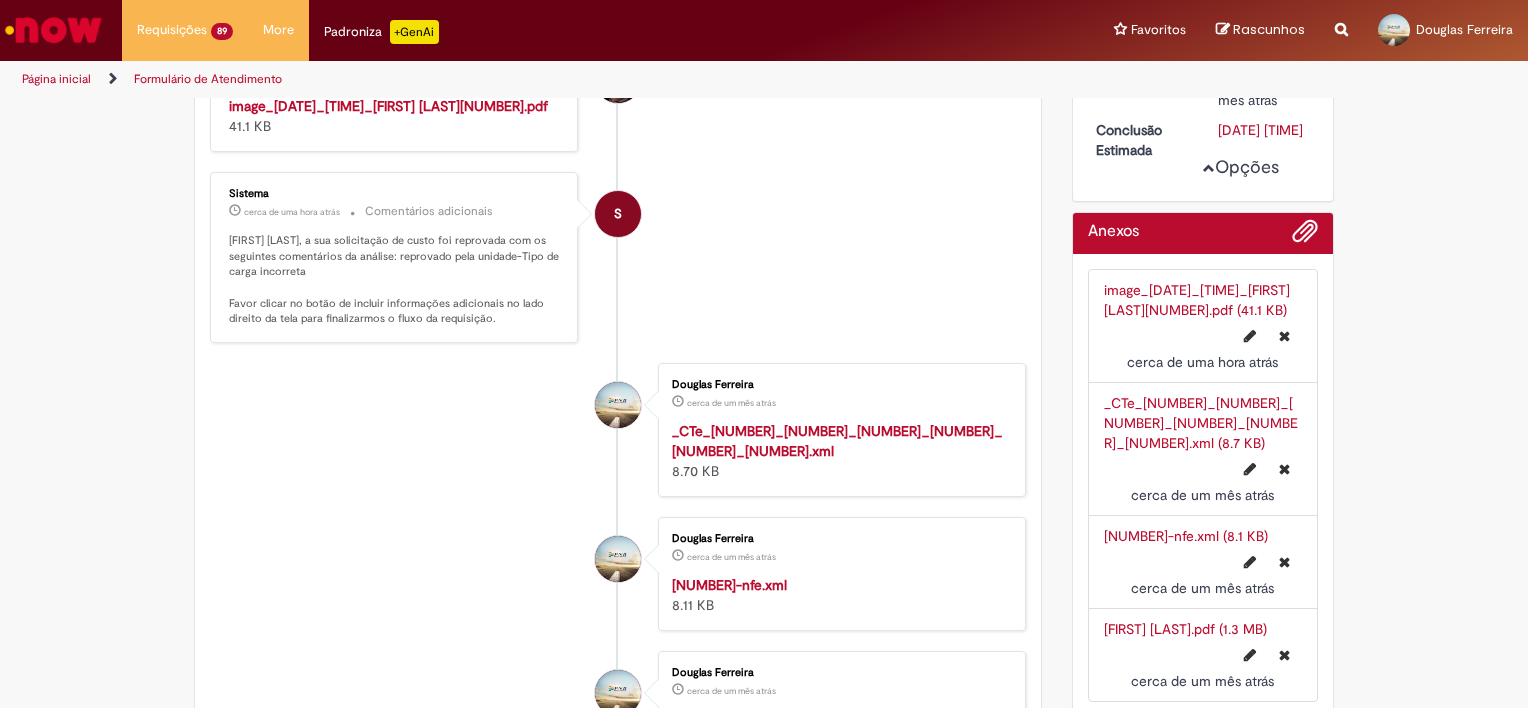 click on "image_2025-08-04_085054771_NICOLAS GAMA ROSA4849.pdf (41.1 KB)" at bounding box center [1197, 300] 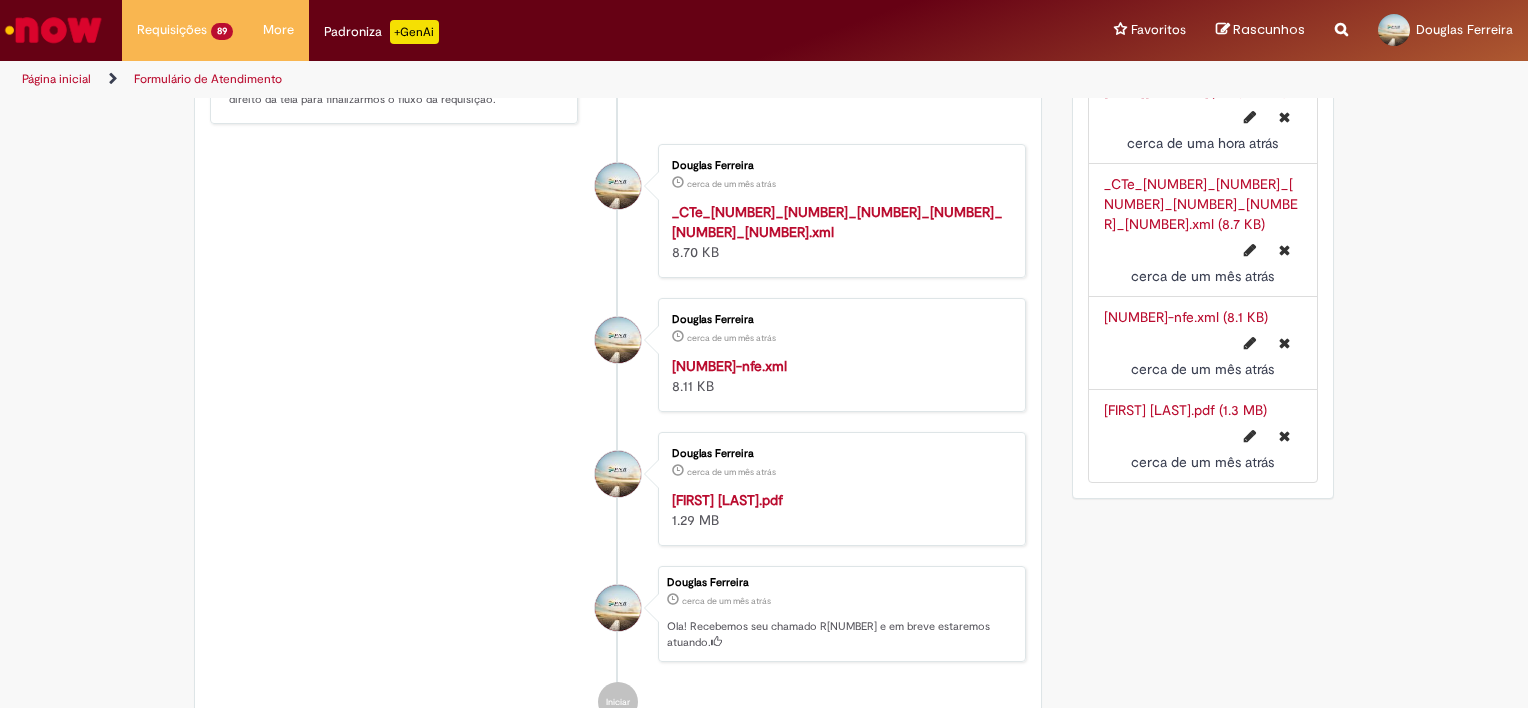 scroll, scrollTop: 600, scrollLeft: 0, axis: vertical 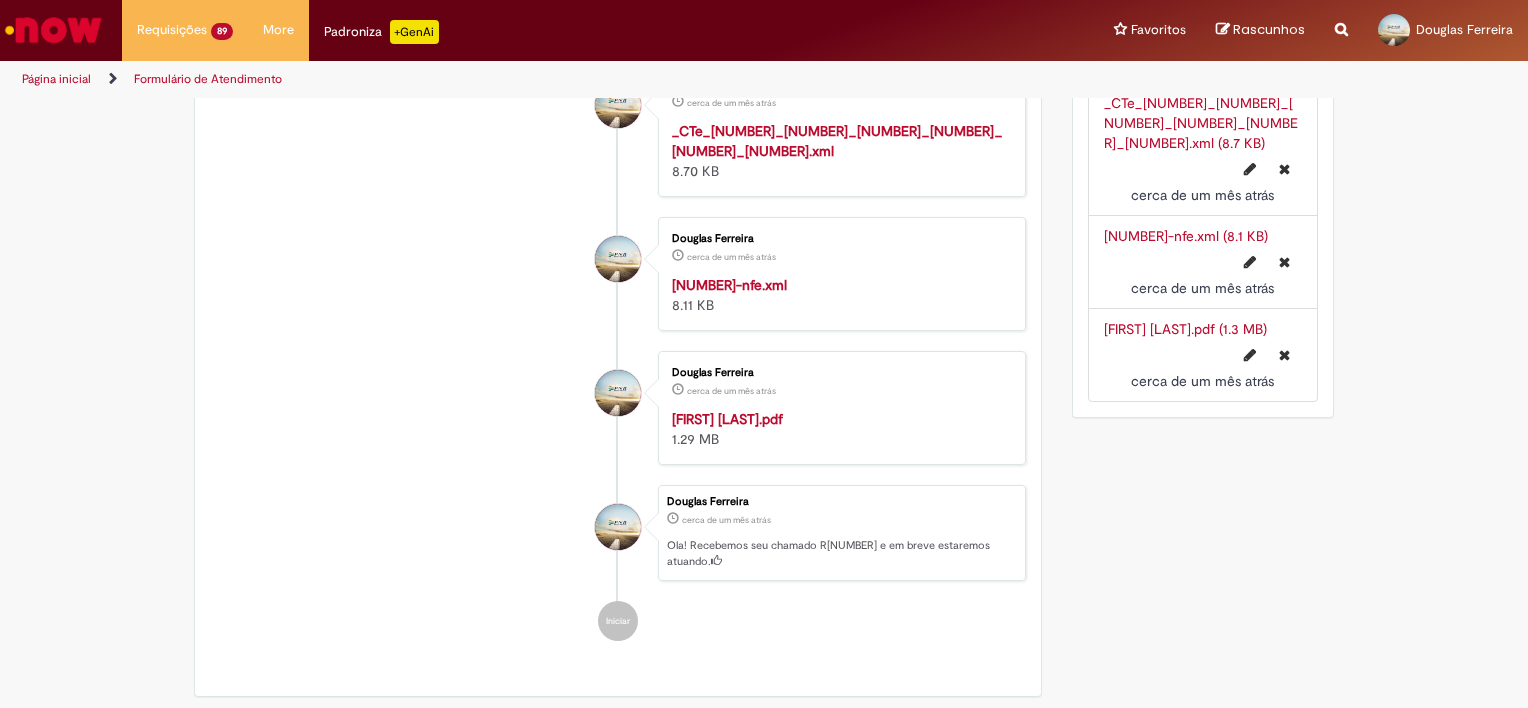 click on "Jose donizete.pdf" at bounding box center (727, 419) 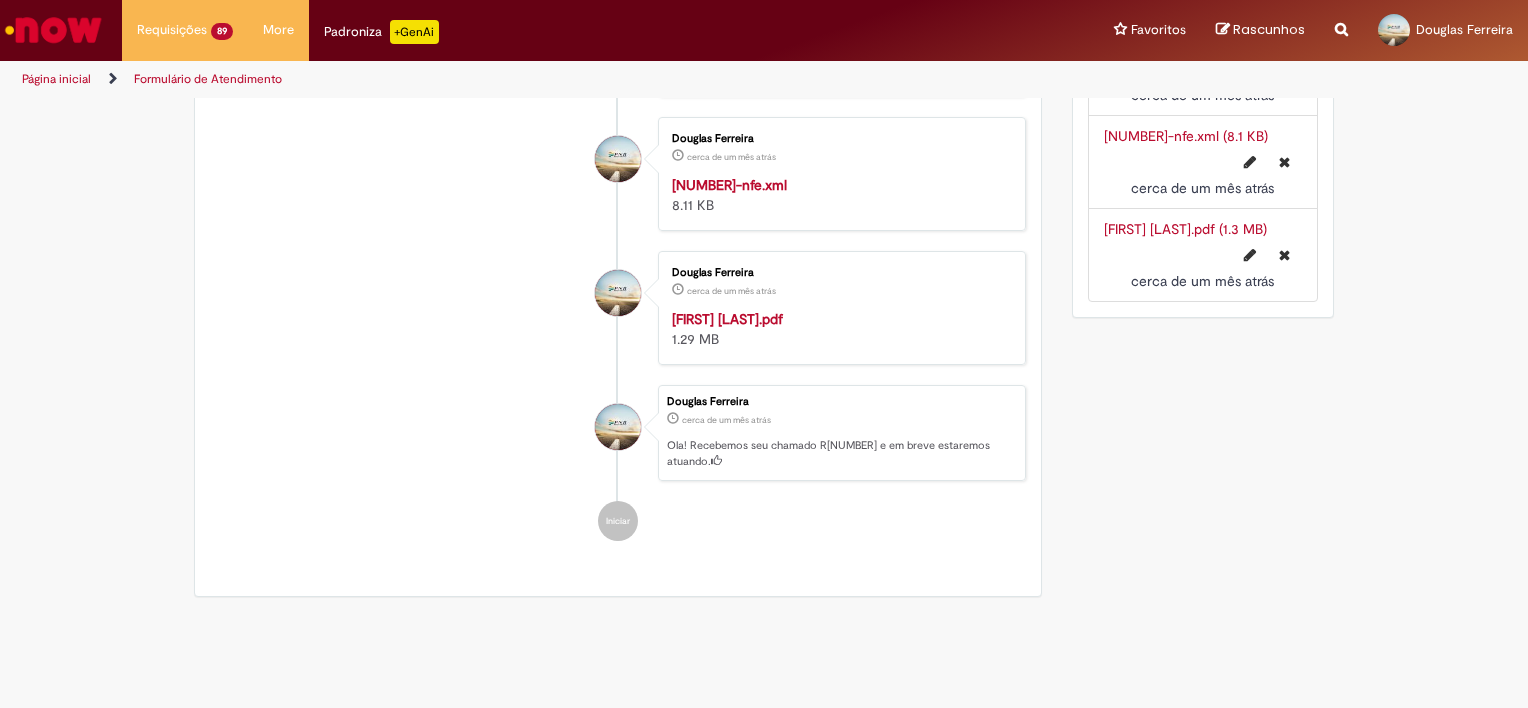 scroll, scrollTop: 300, scrollLeft: 0, axis: vertical 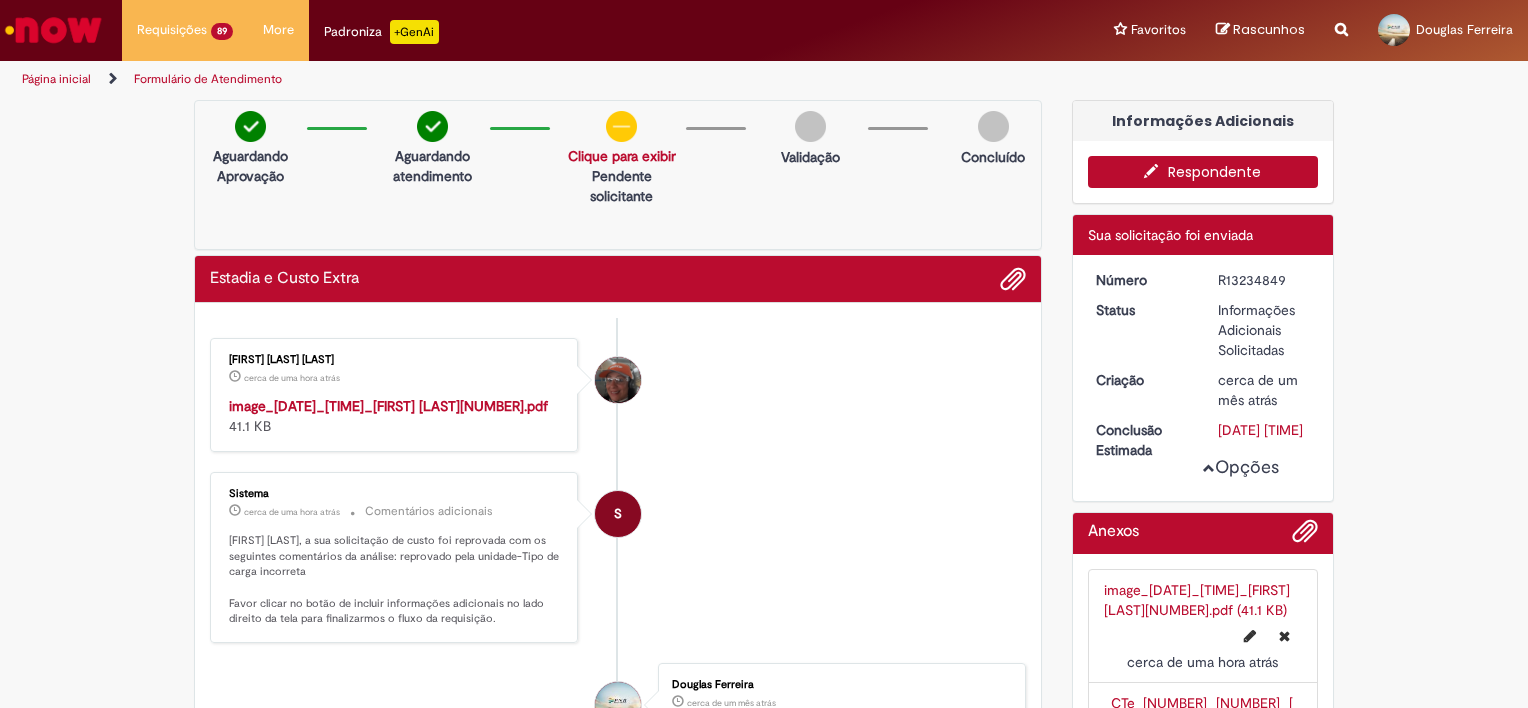click on "Respondente" at bounding box center [1203, 172] 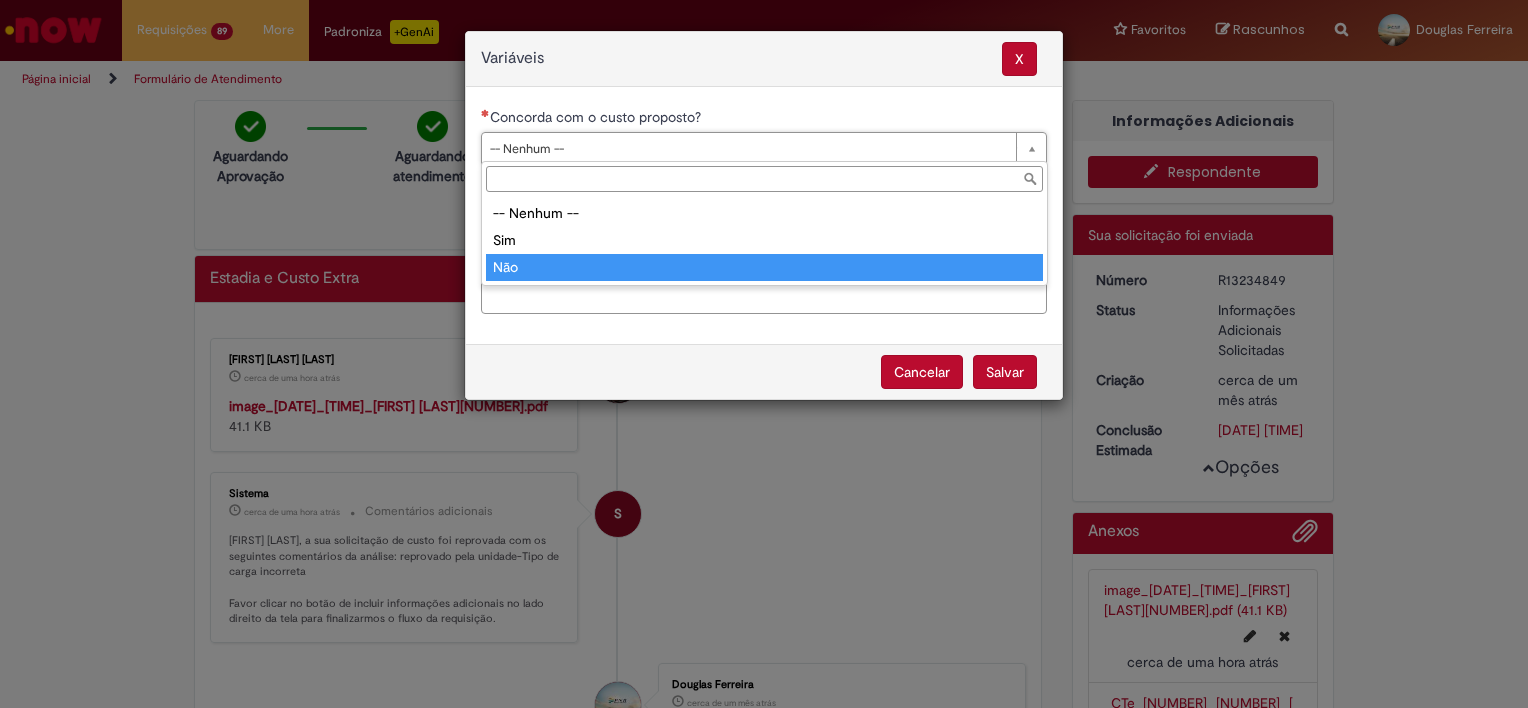 type on "***" 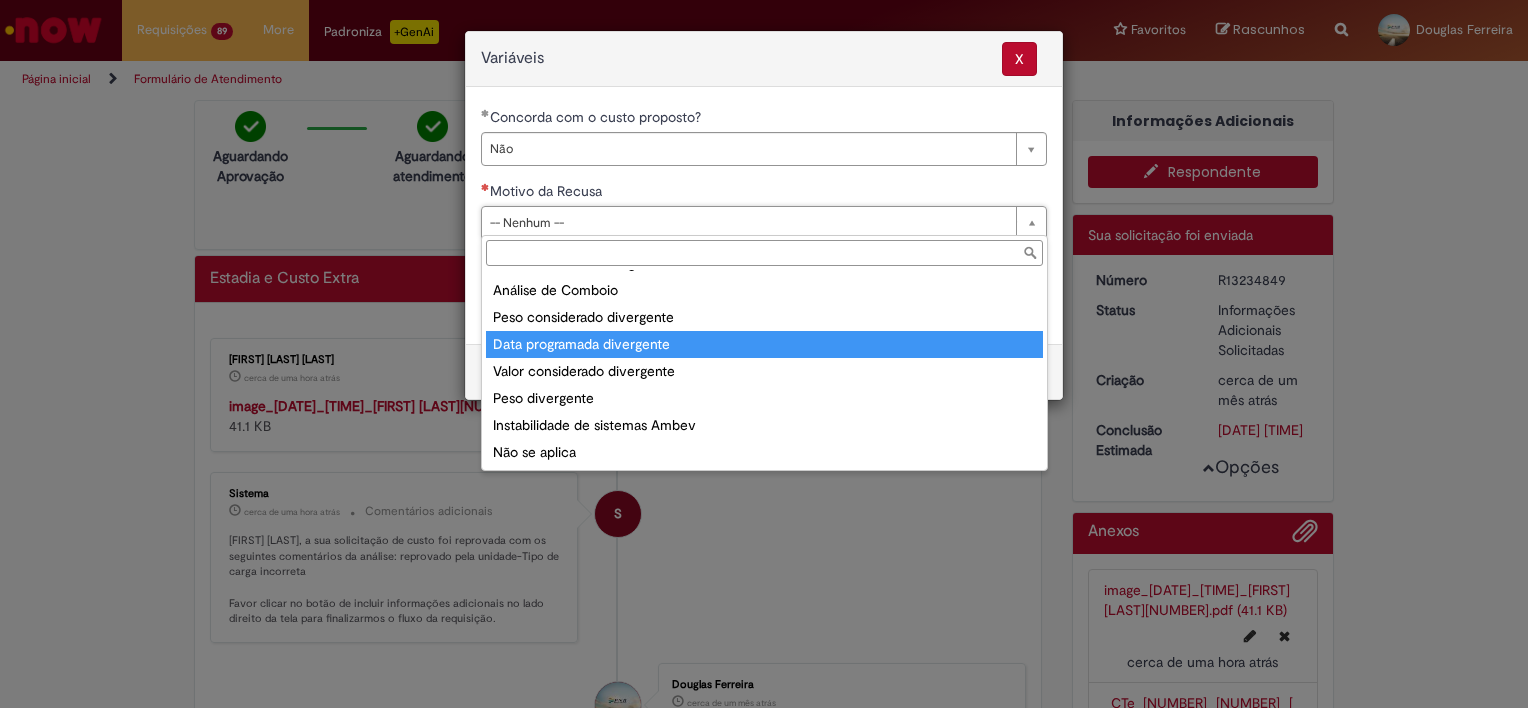 scroll, scrollTop: 78, scrollLeft: 0, axis: vertical 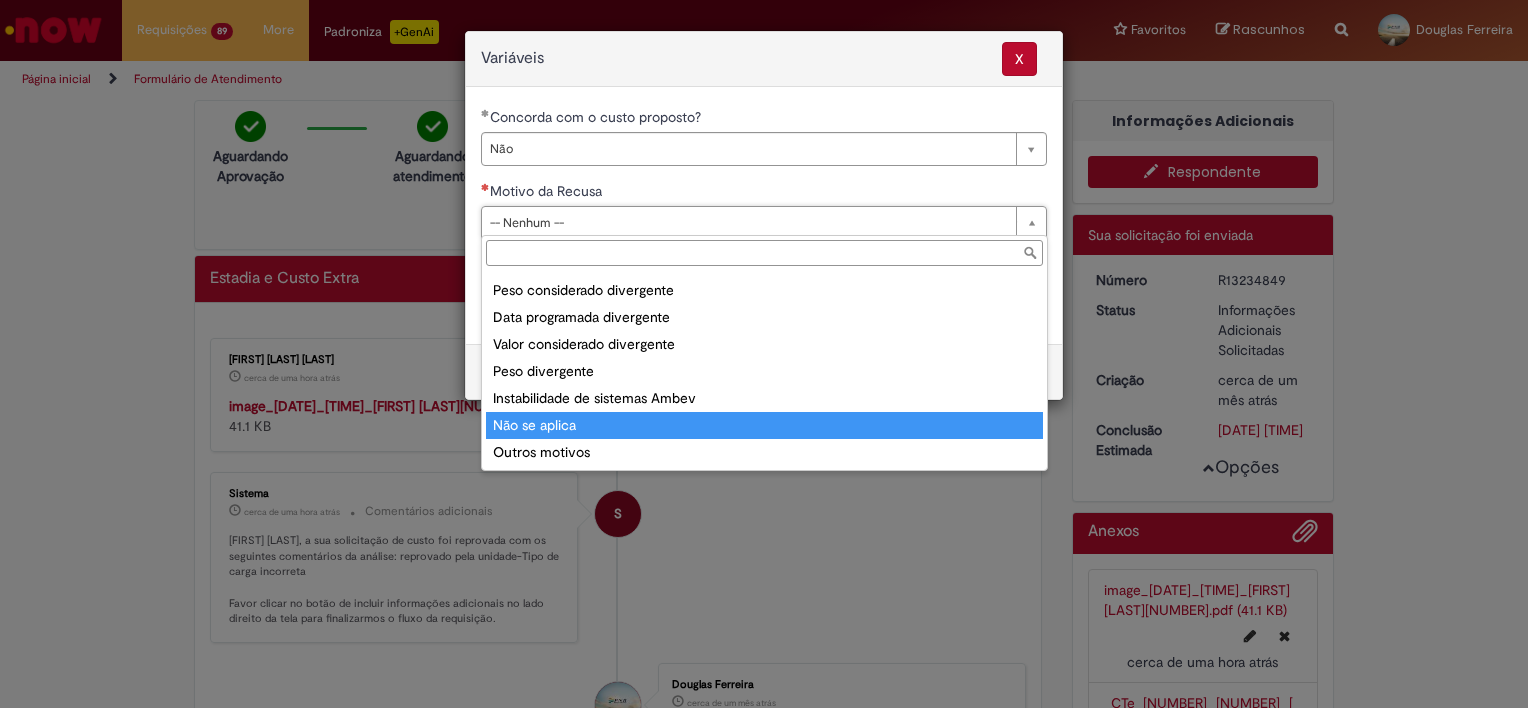 type on "**********" 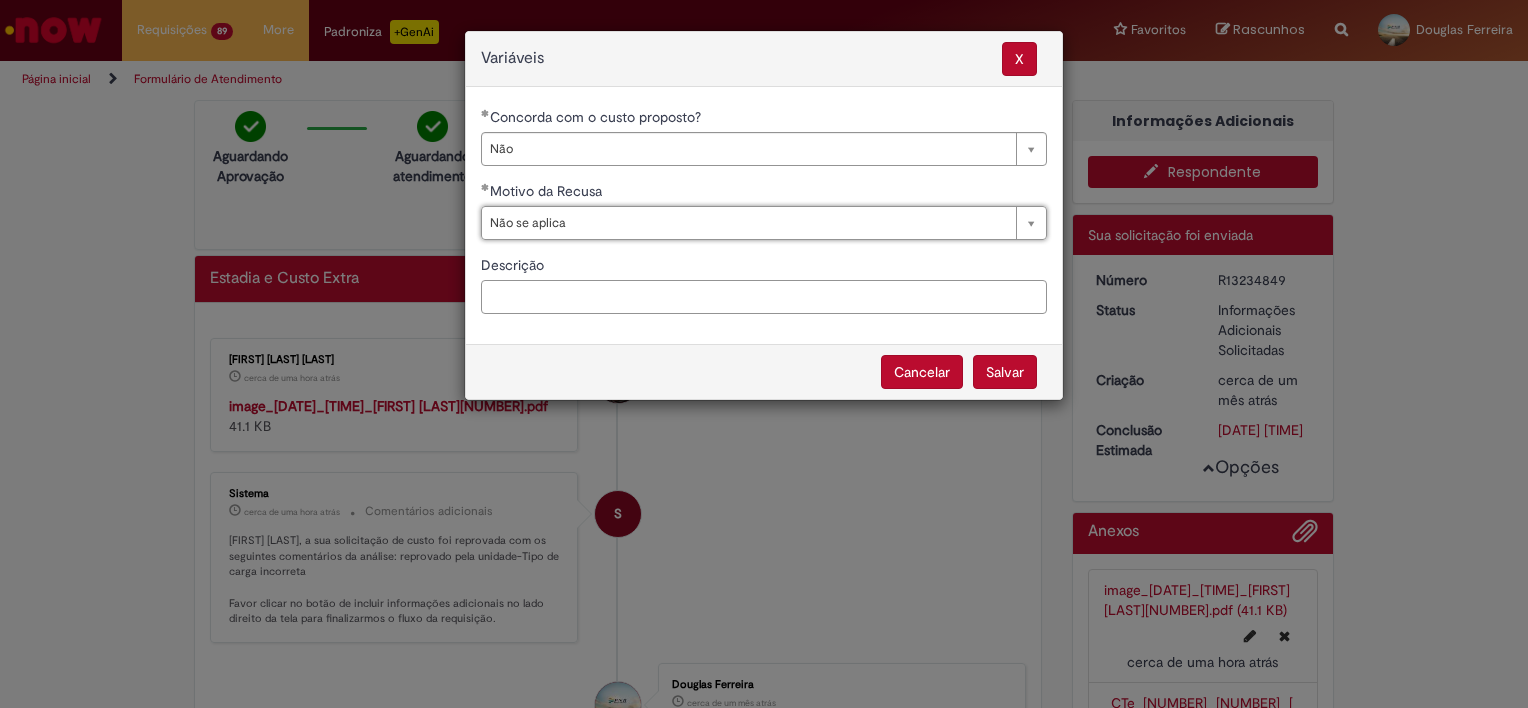 click on "Descrição" at bounding box center (764, 297) 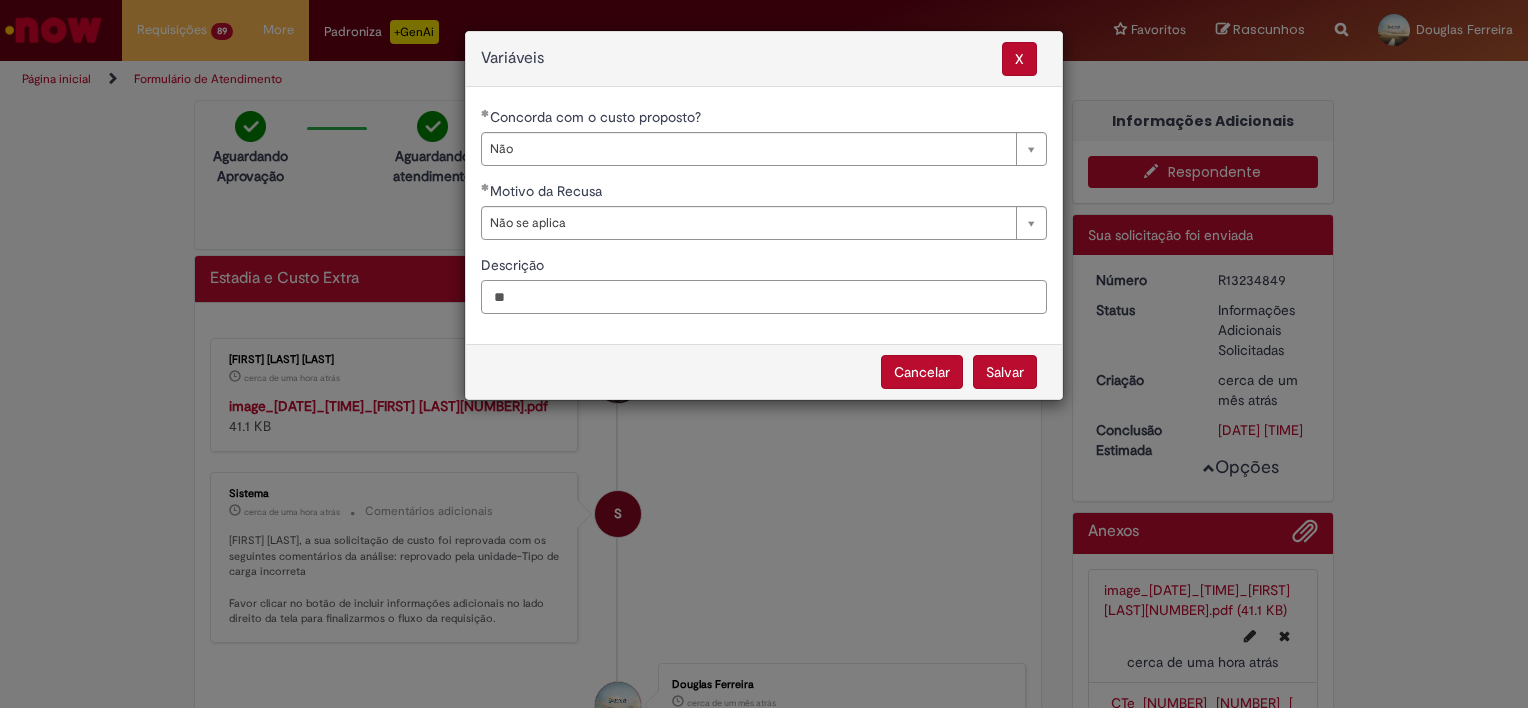 type on "*" 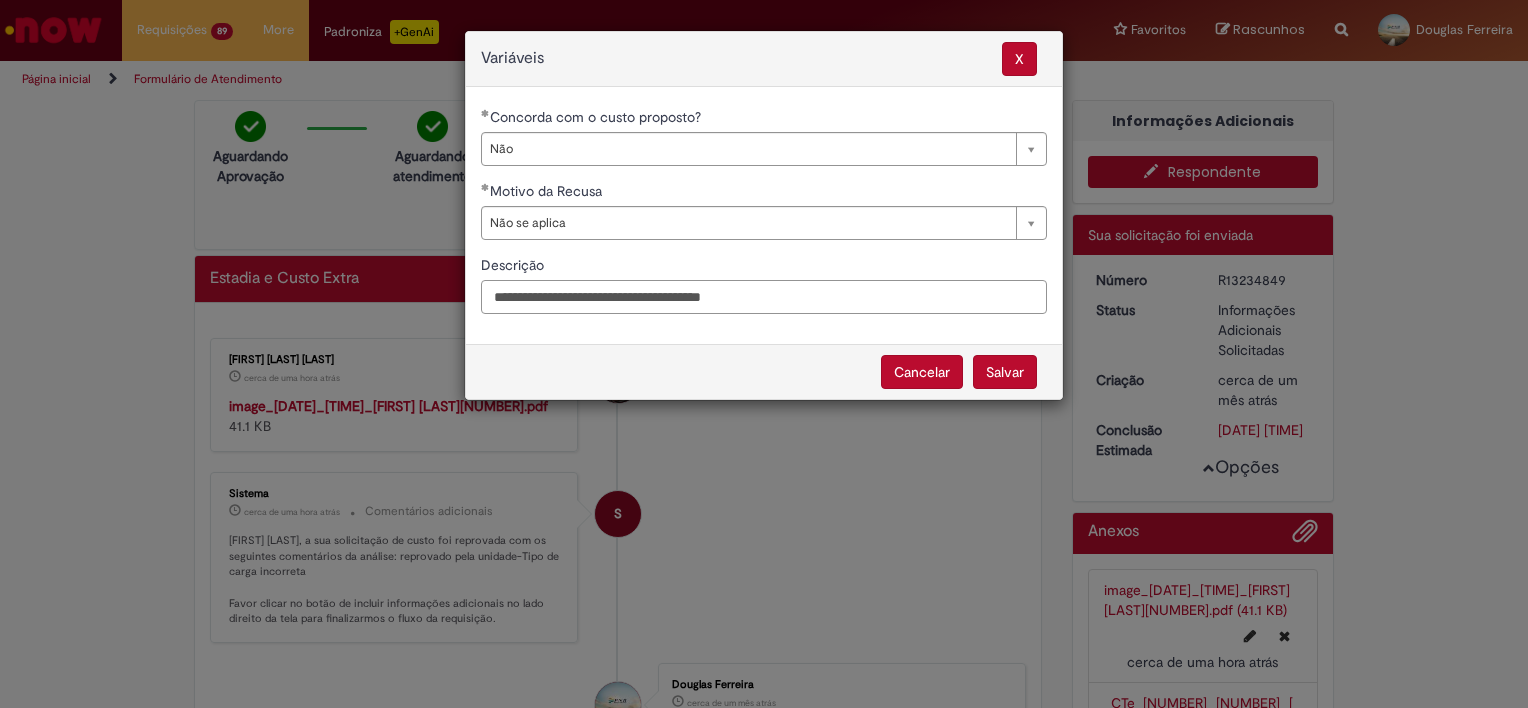 paste on "*******" 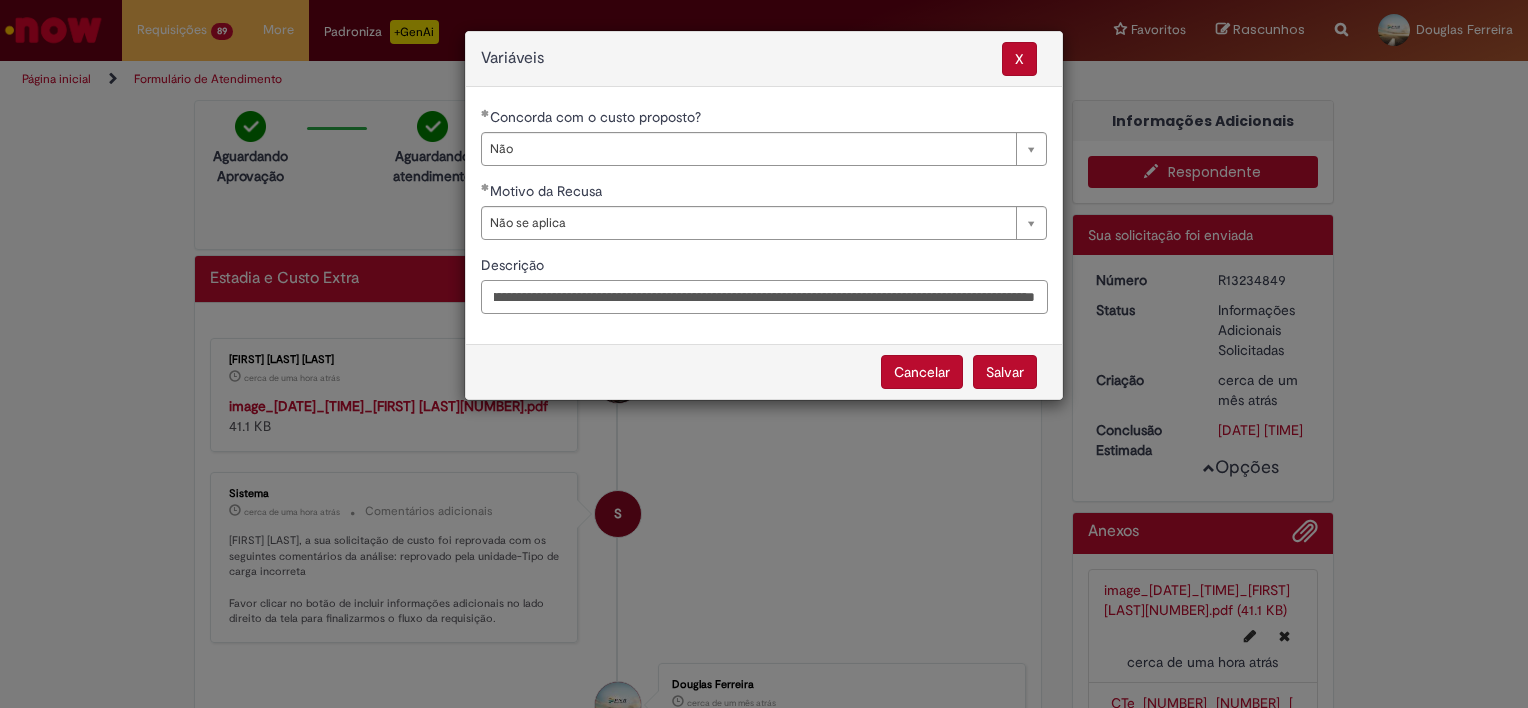 scroll, scrollTop: 0, scrollLeft: 292, axis: horizontal 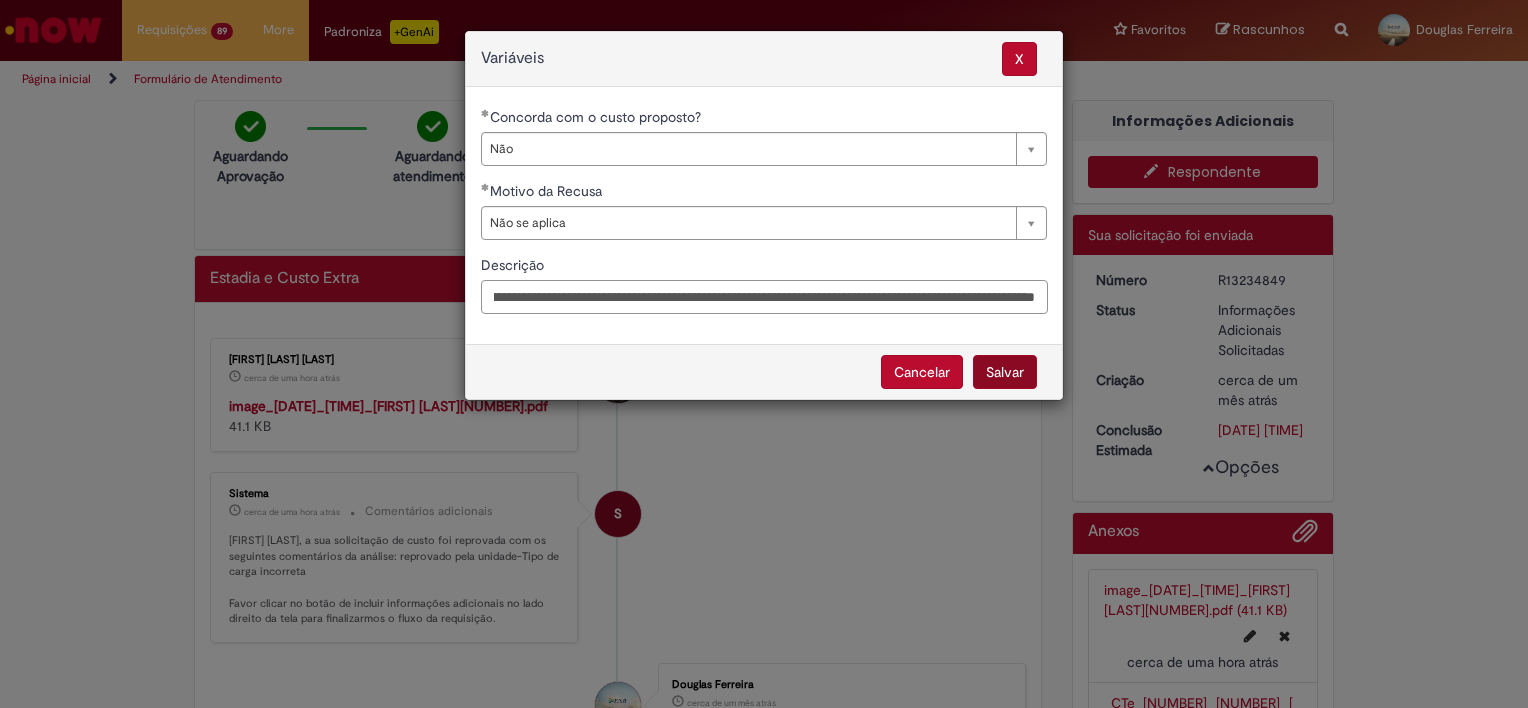 type on "**********" 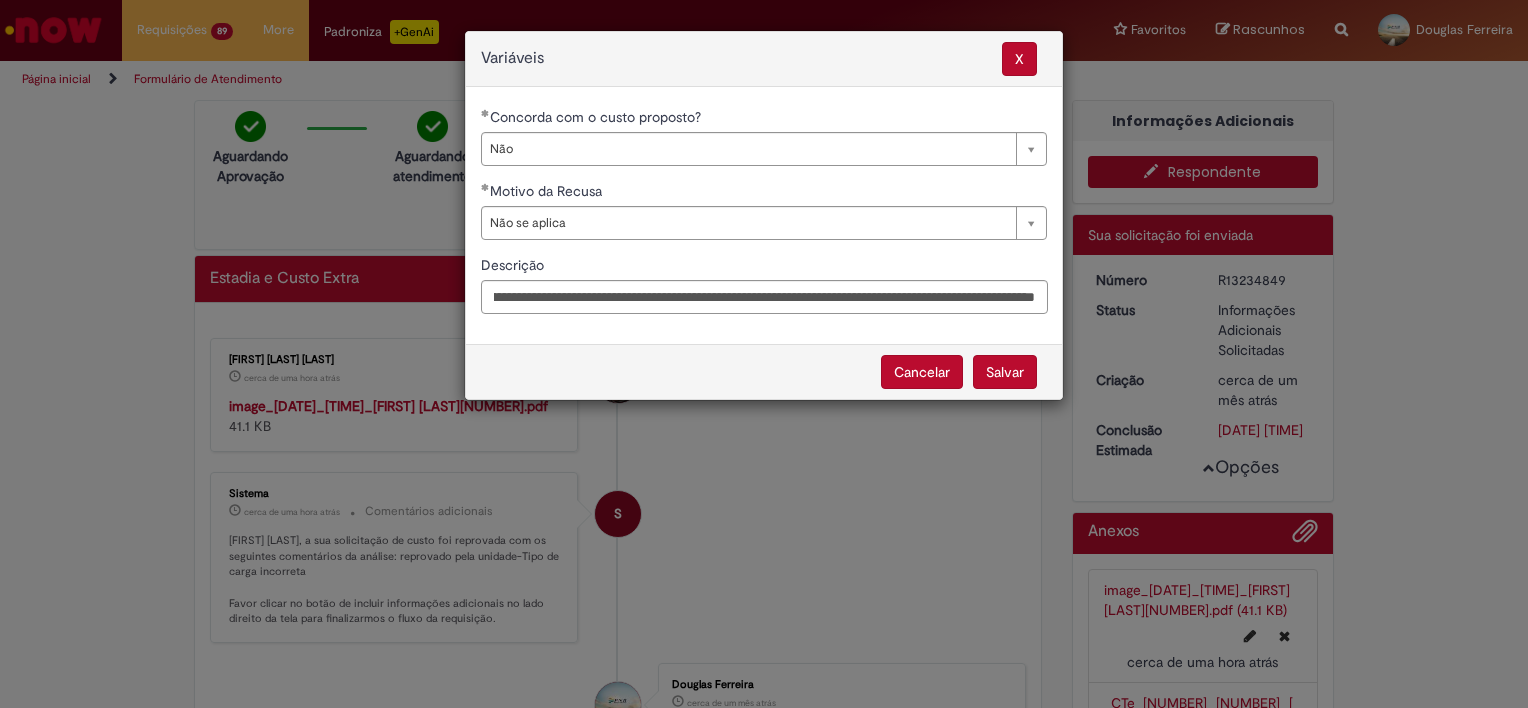 click on "Salvar" at bounding box center (1005, 372) 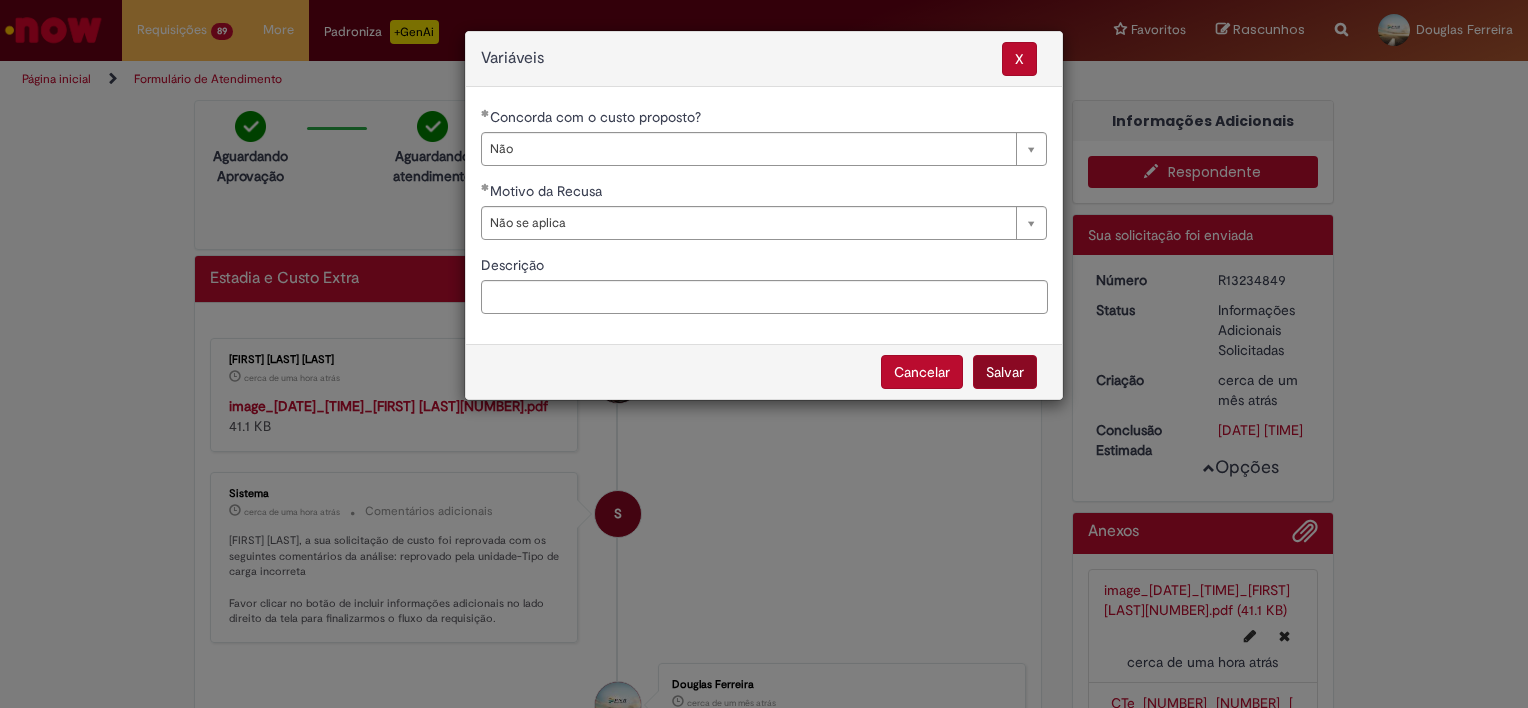 select on "**" 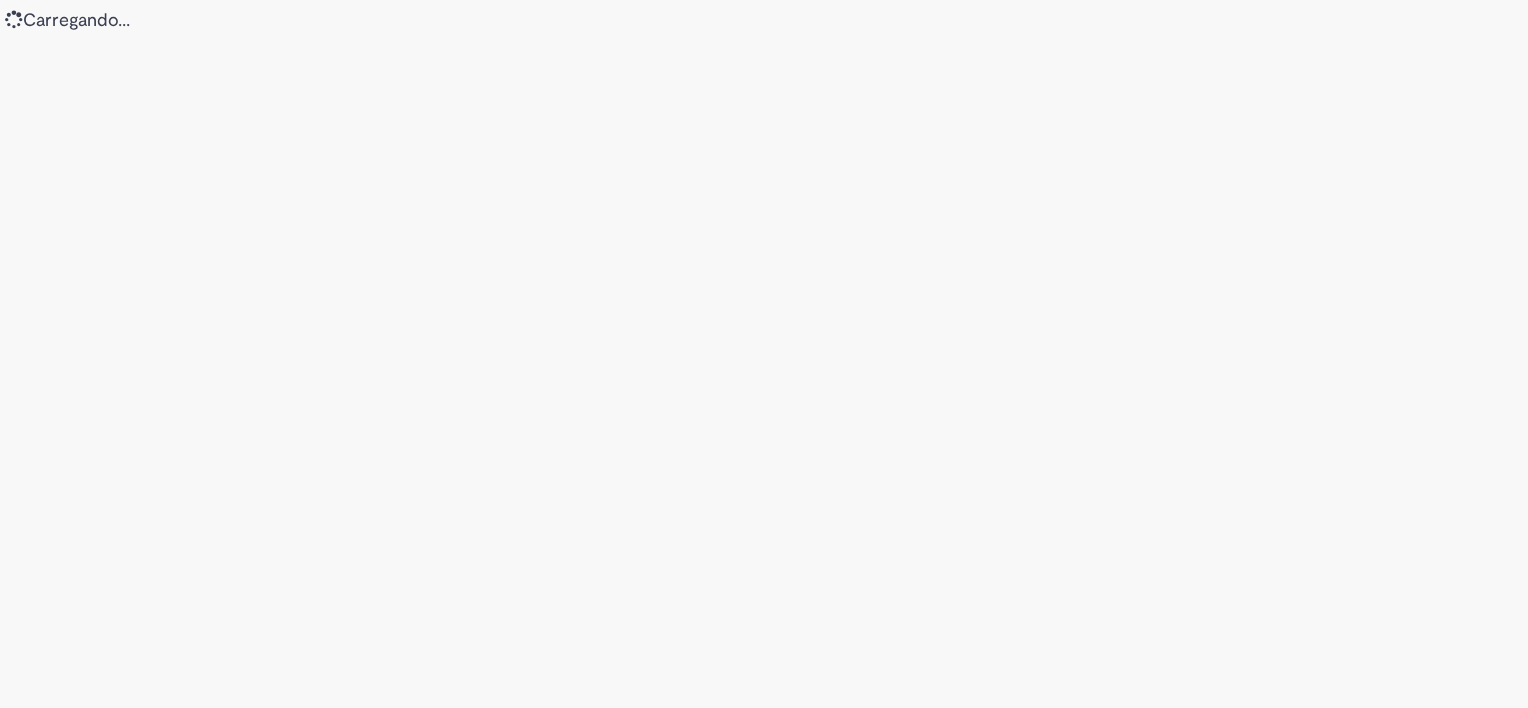 scroll, scrollTop: 0, scrollLeft: 0, axis: both 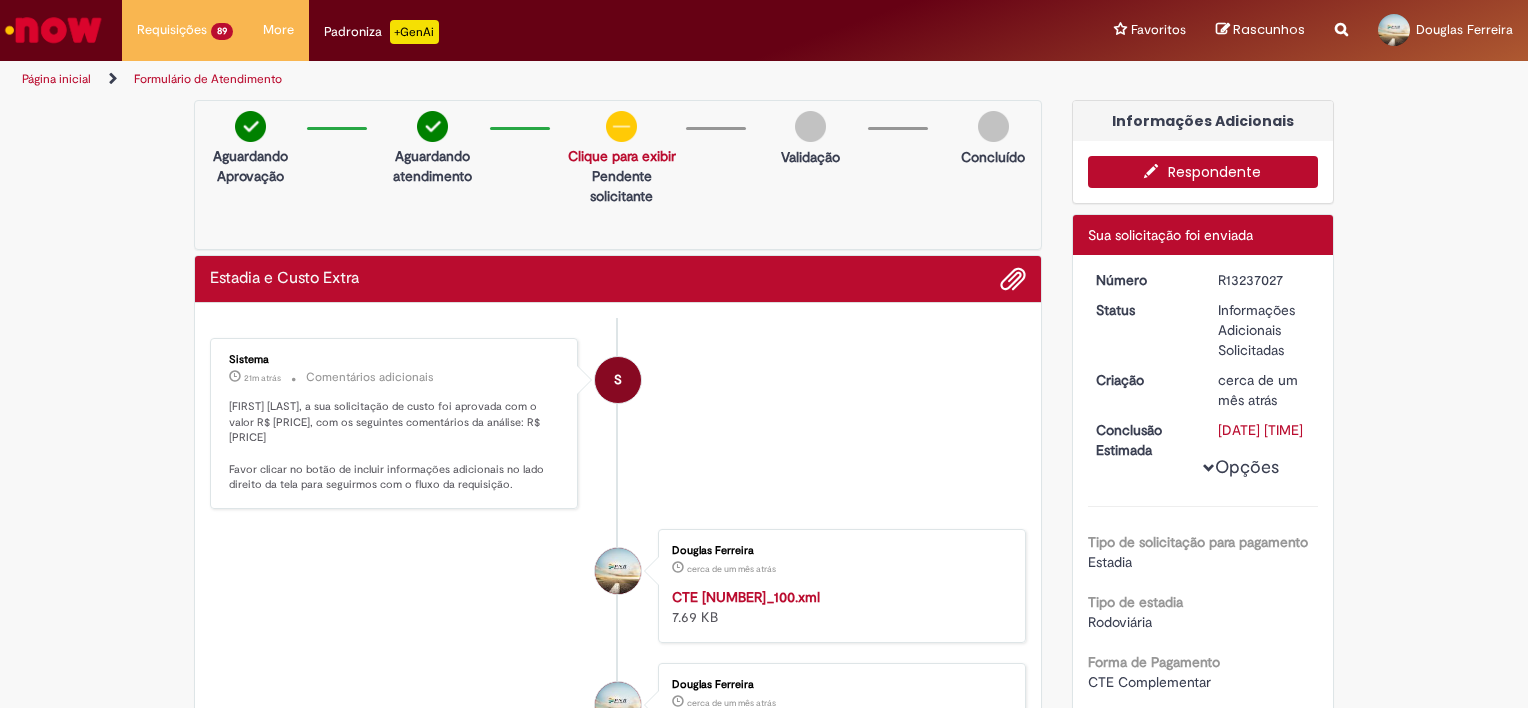 drag, startPoint x: 1275, startPoint y: 279, endPoint x: 1212, endPoint y: 282, distance: 63.07139 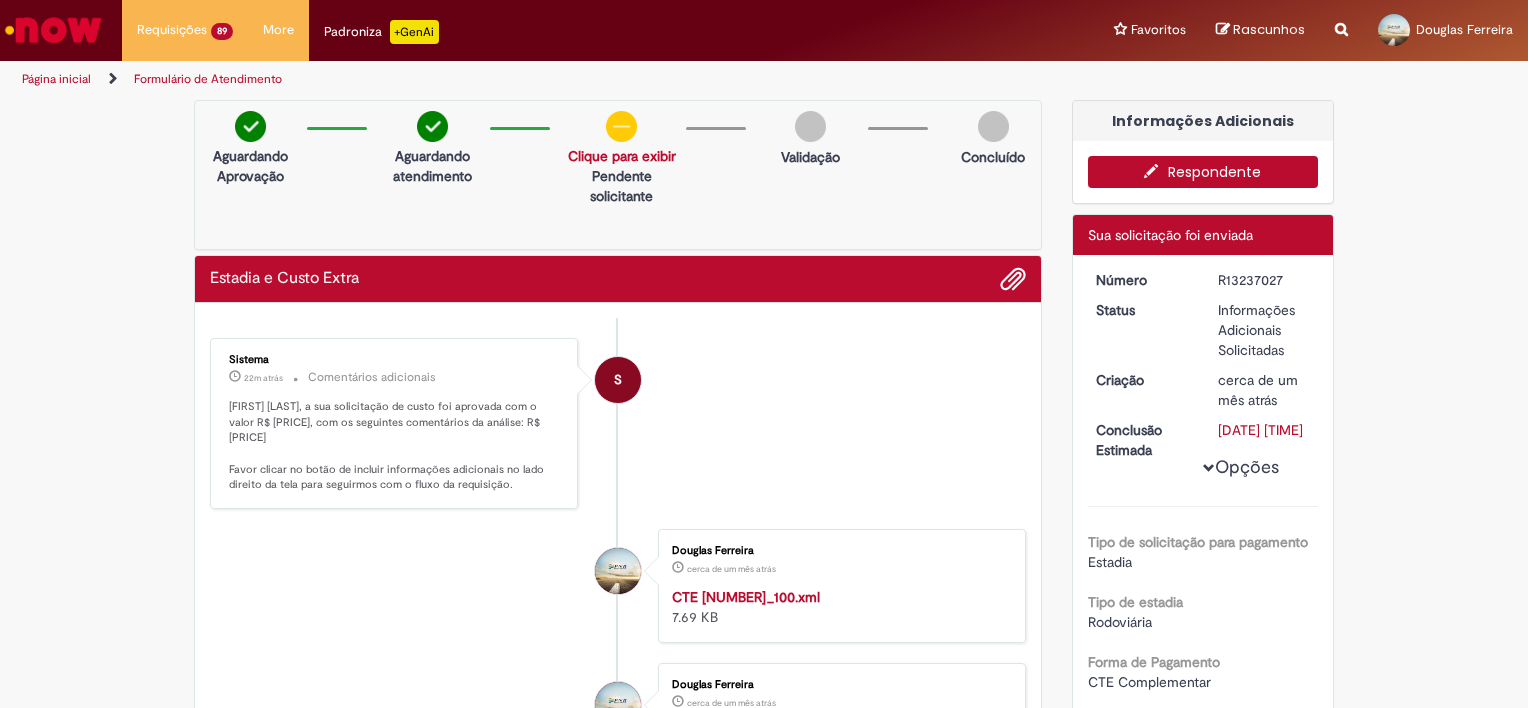 click on "Respondente" at bounding box center (1203, 172) 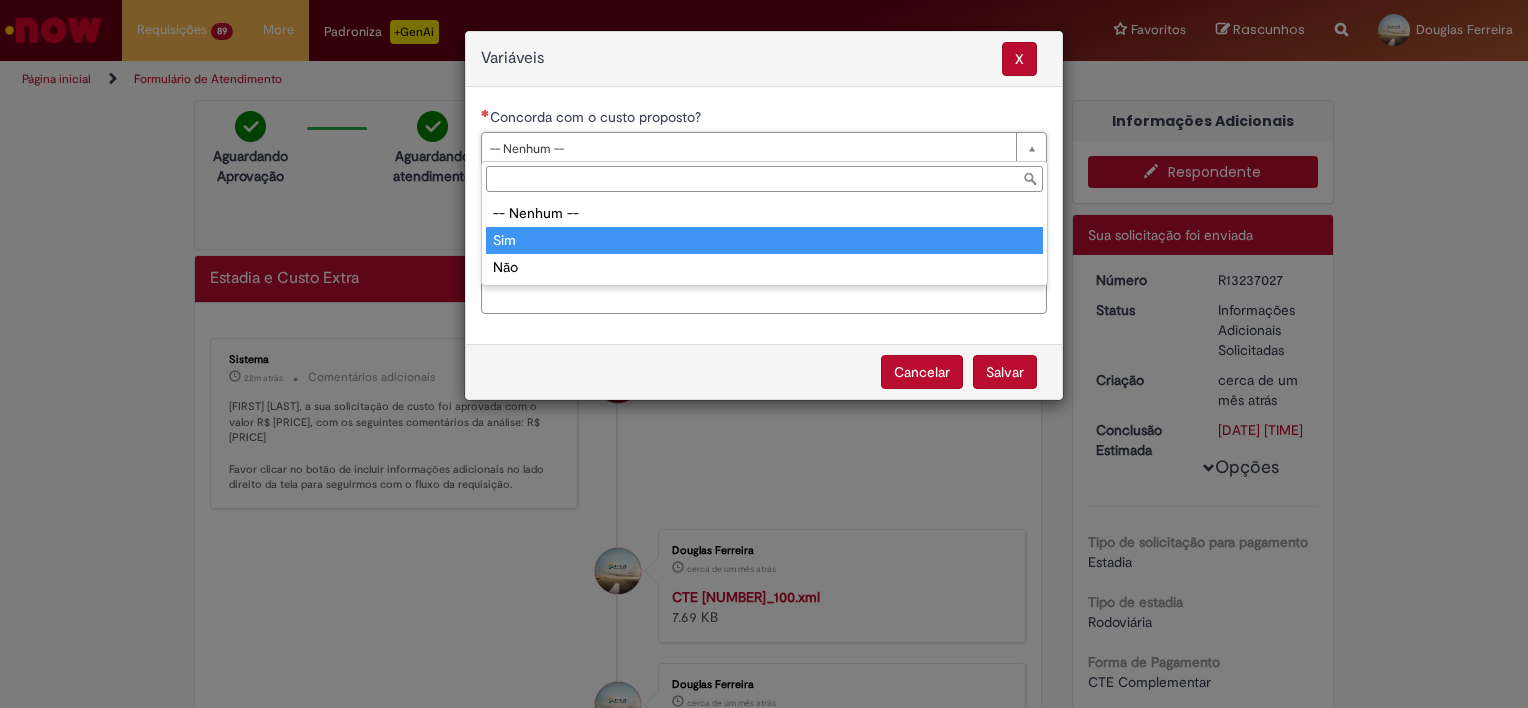 type on "***" 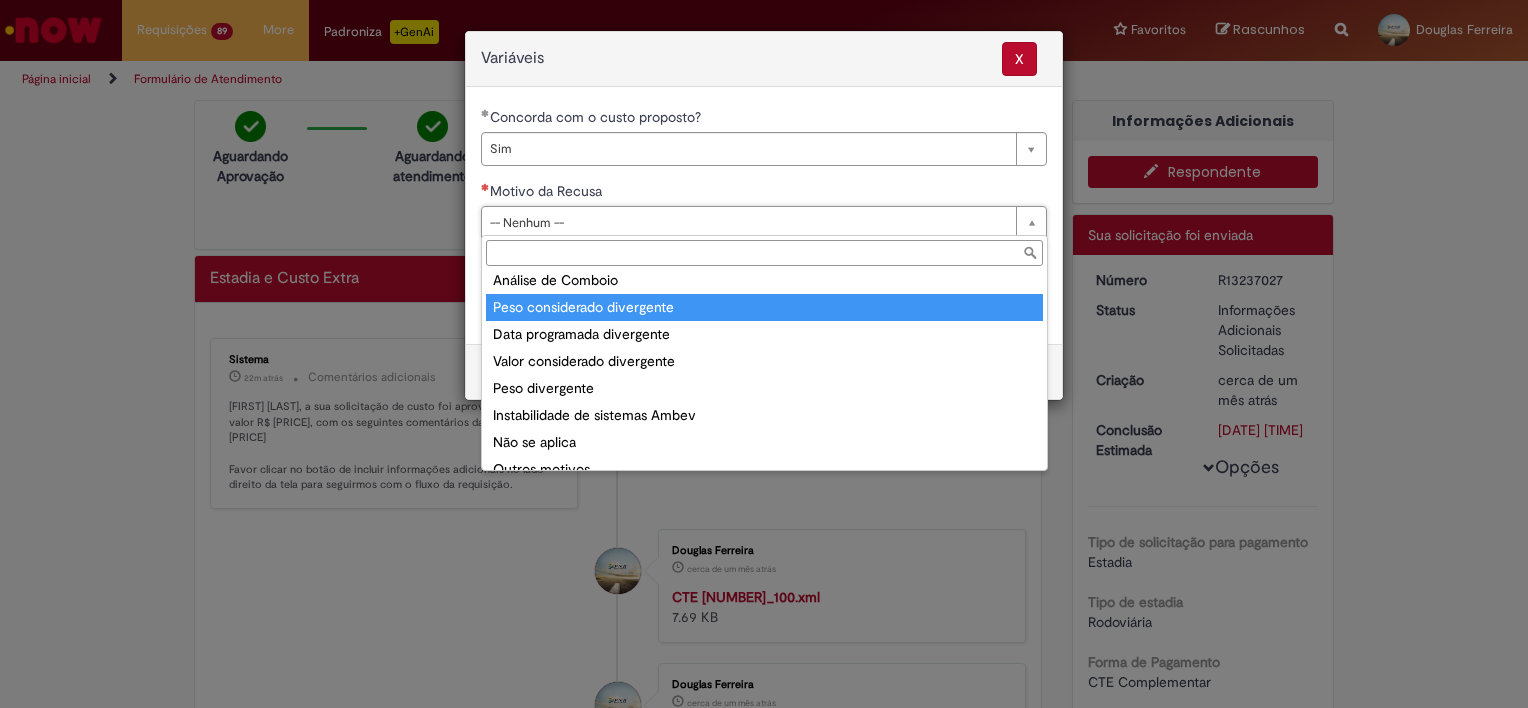 scroll, scrollTop: 78, scrollLeft: 0, axis: vertical 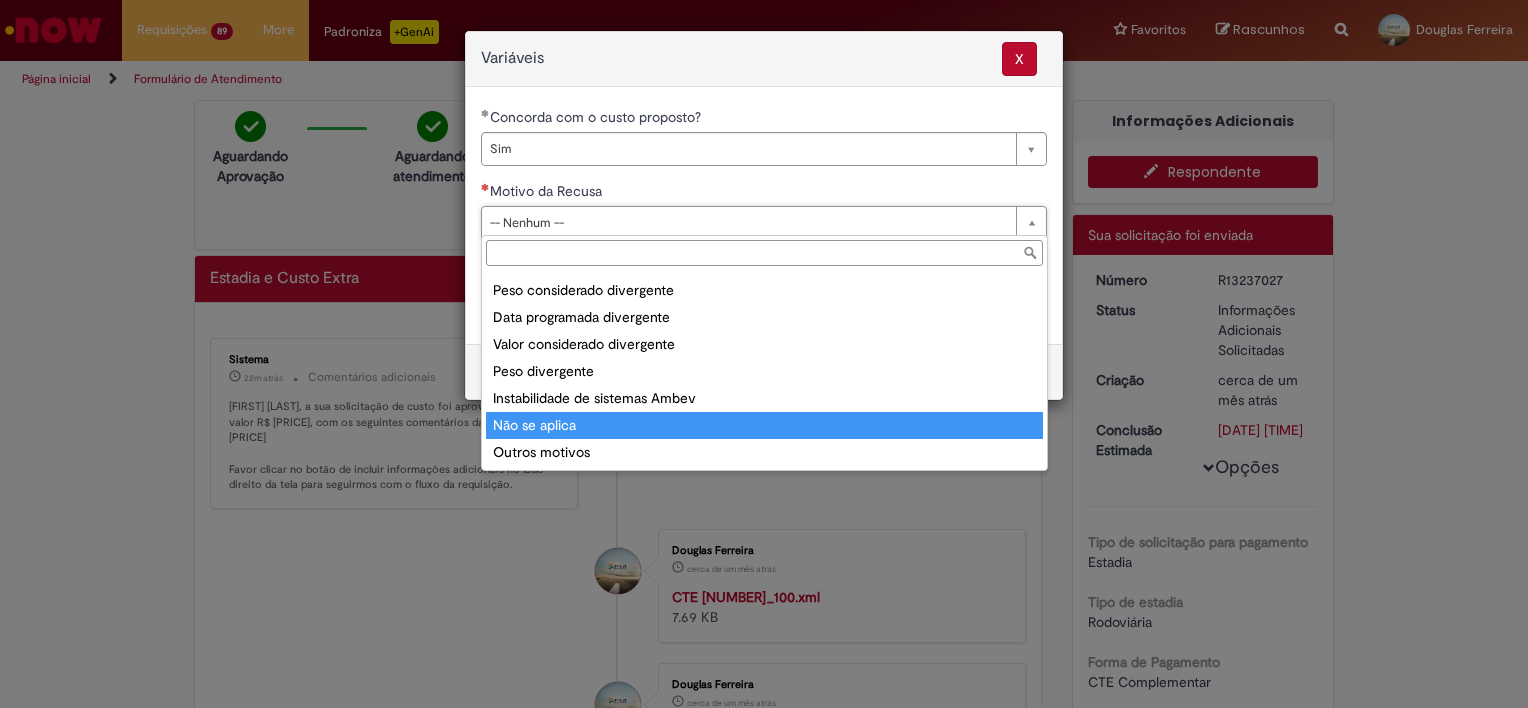 type on "**********" 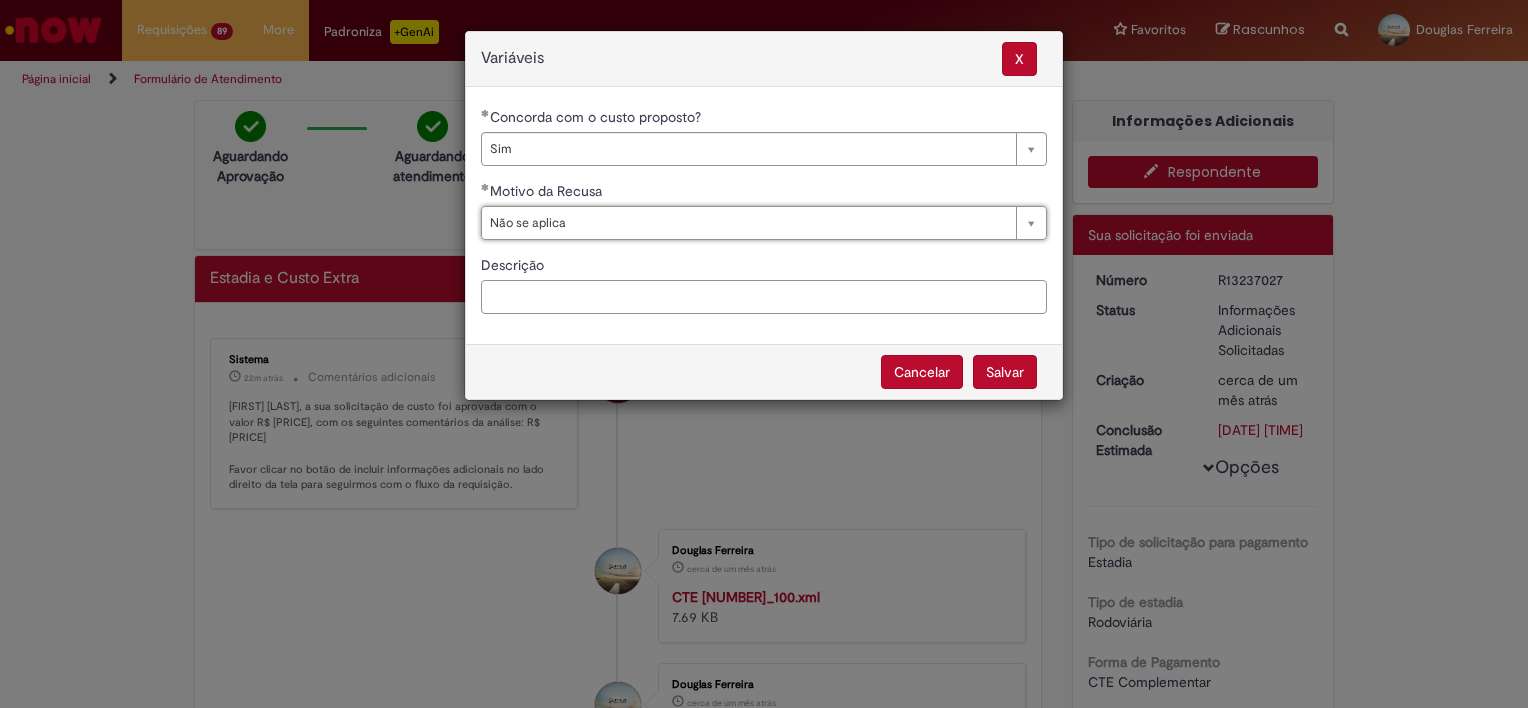 click on "Descrição" at bounding box center [764, 297] 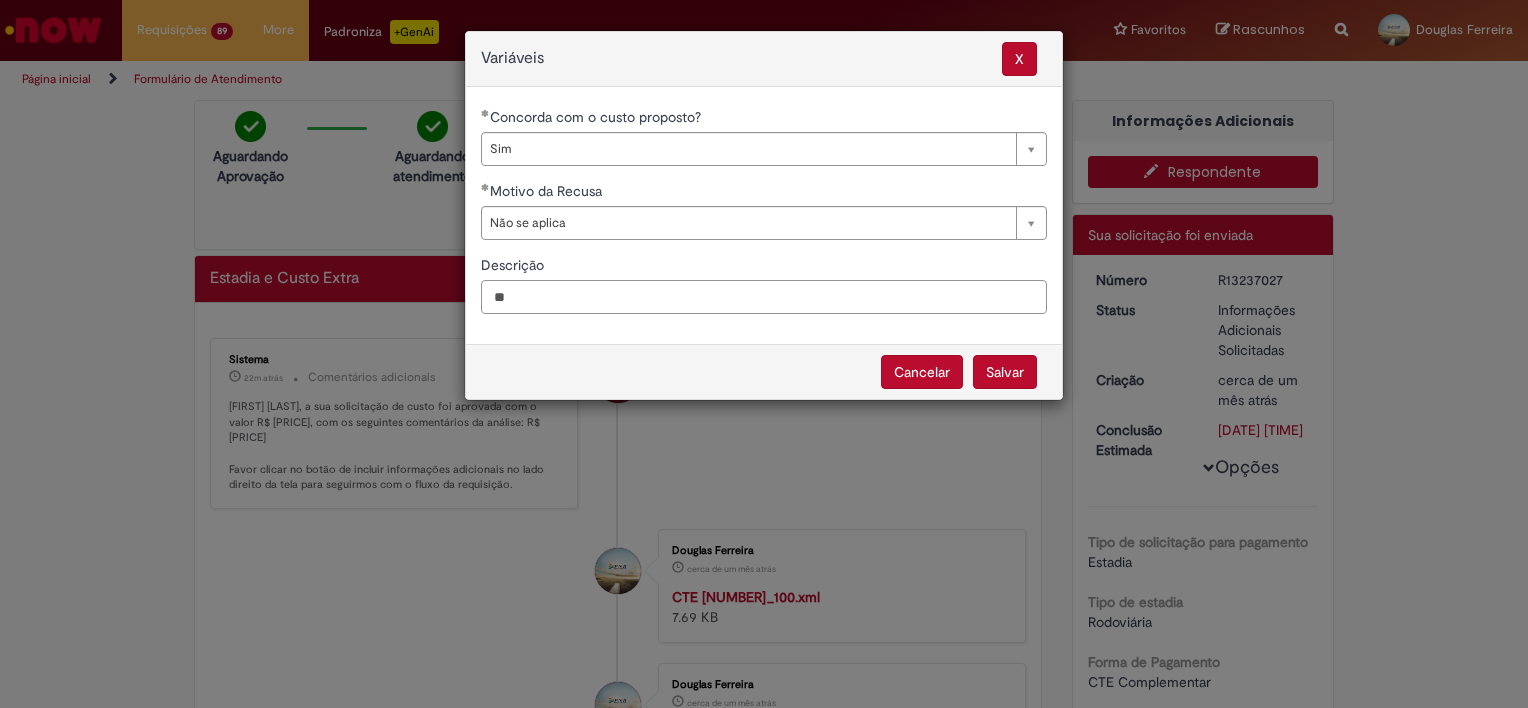 type on "*" 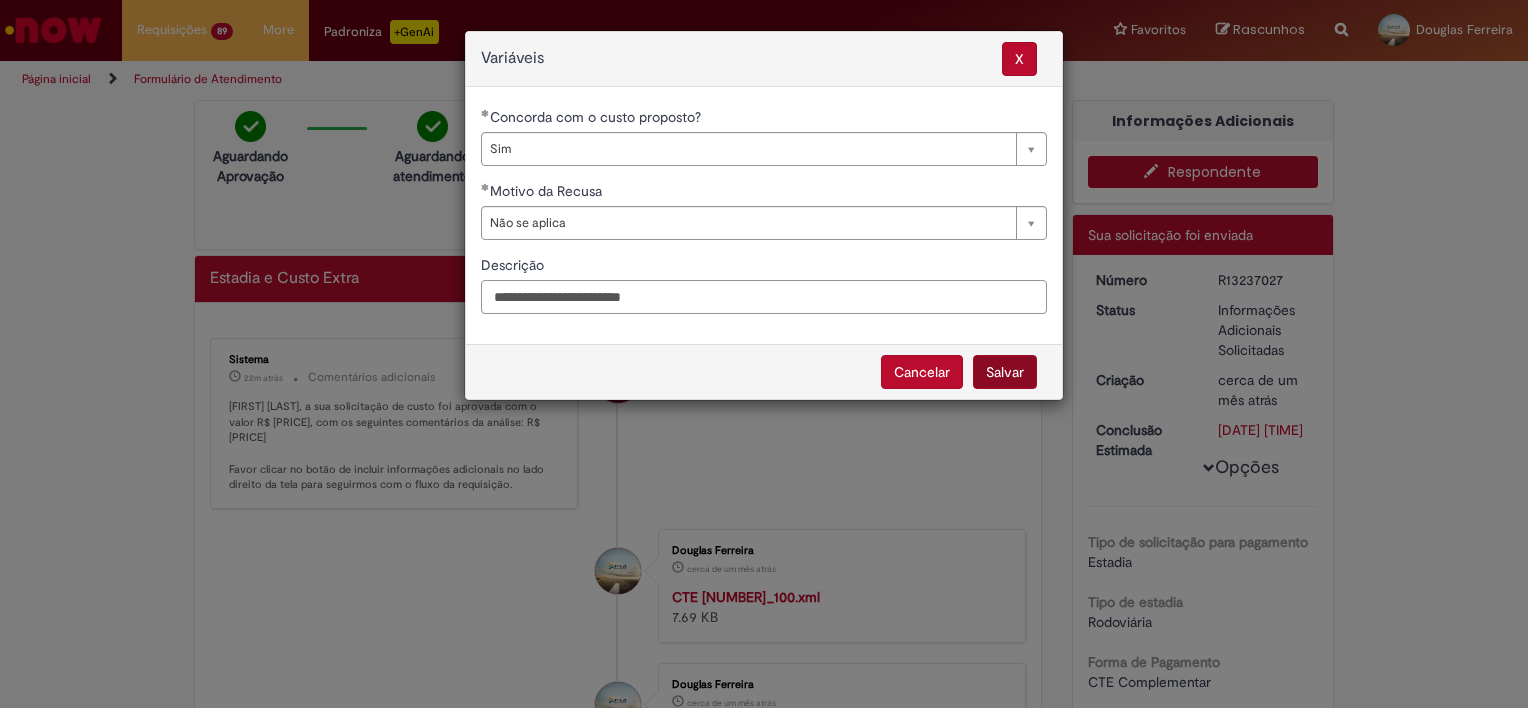 type on "**********" 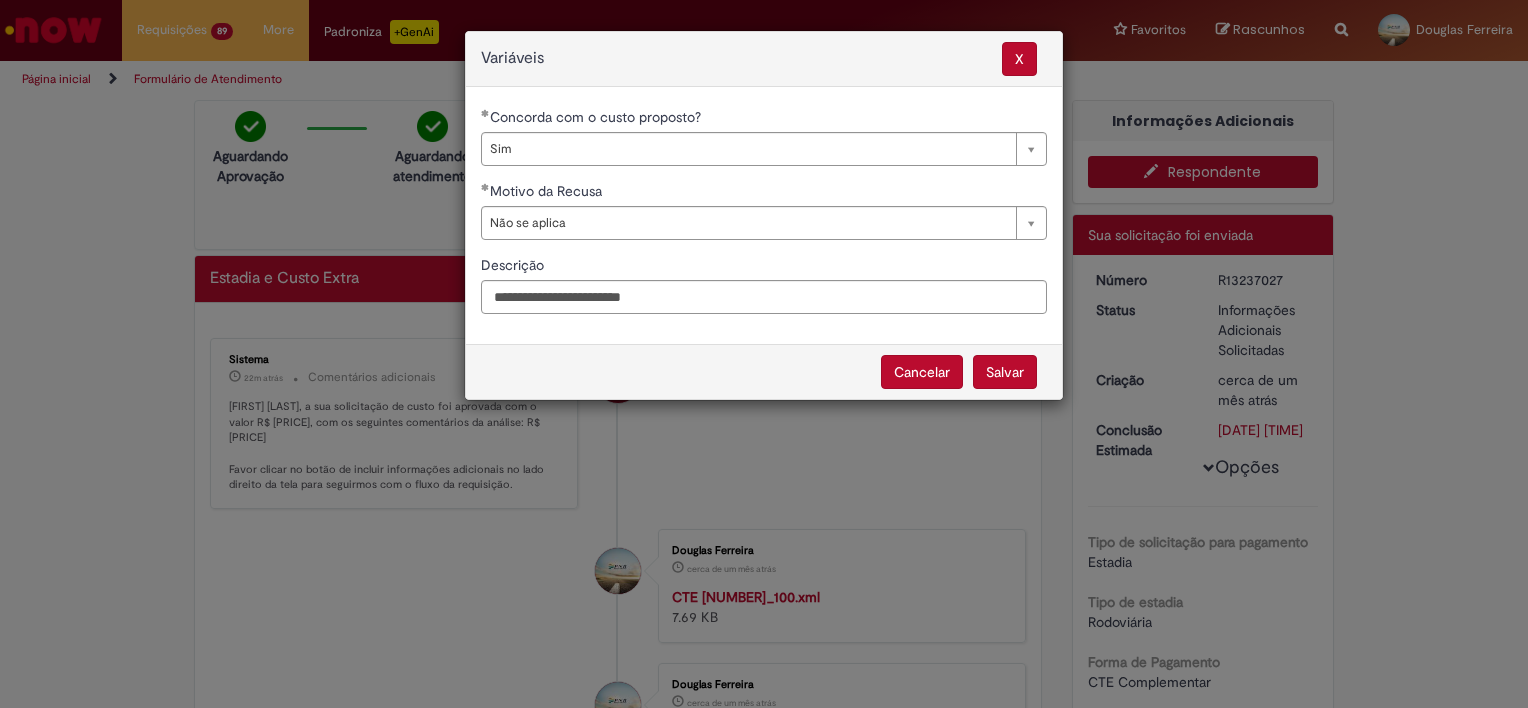 click on "Salvar" at bounding box center [1005, 372] 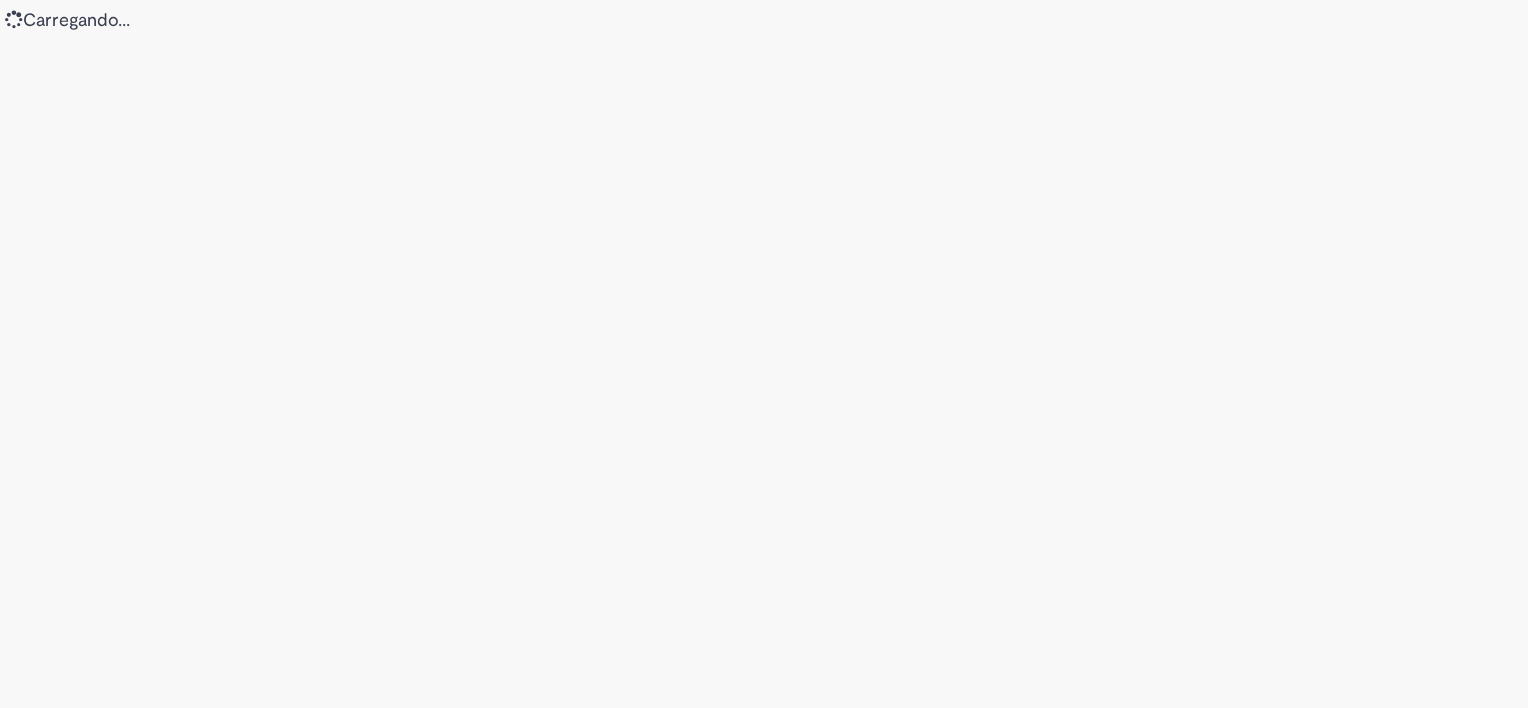scroll, scrollTop: 0, scrollLeft: 0, axis: both 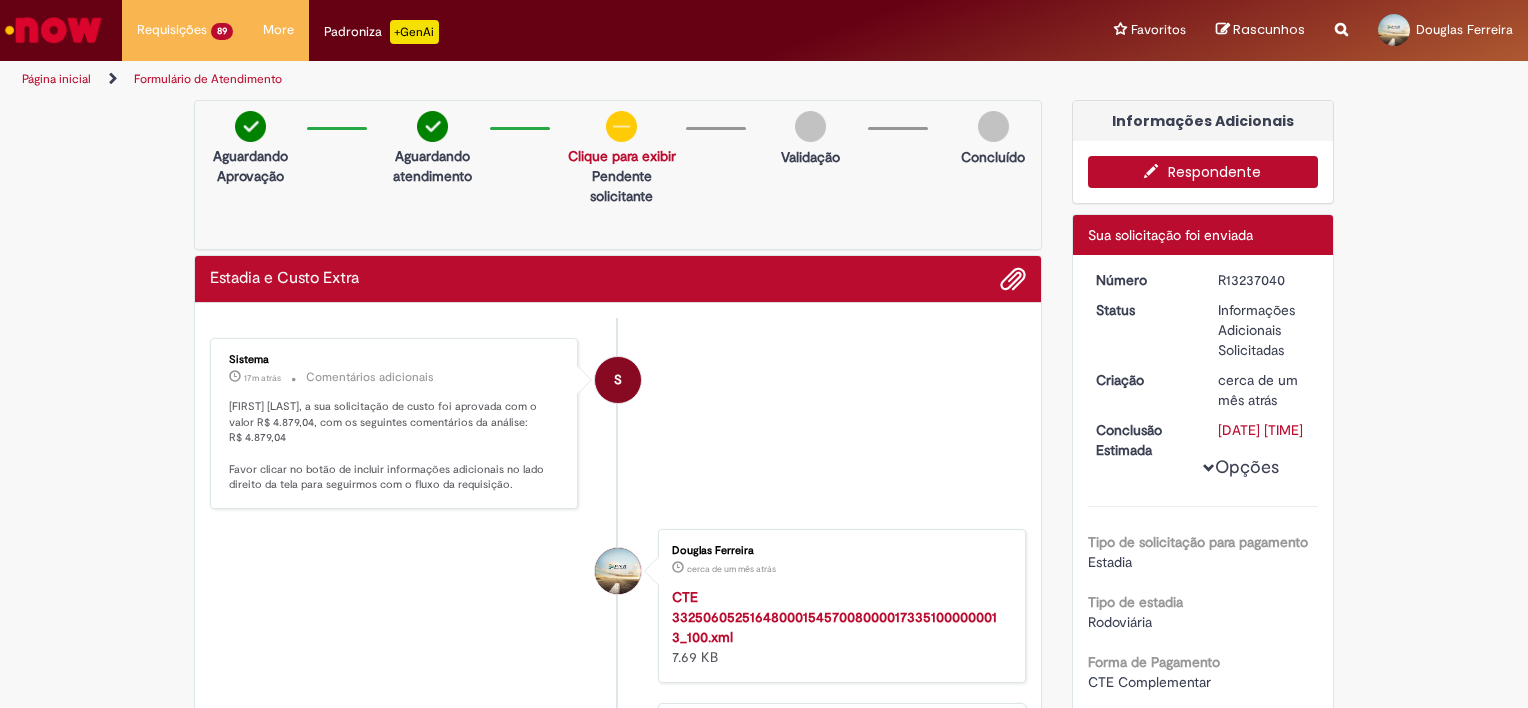 drag, startPoint x: 1278, startPoint y: 276, endPoint x: 1212, endPoint y: 276, distance: 66 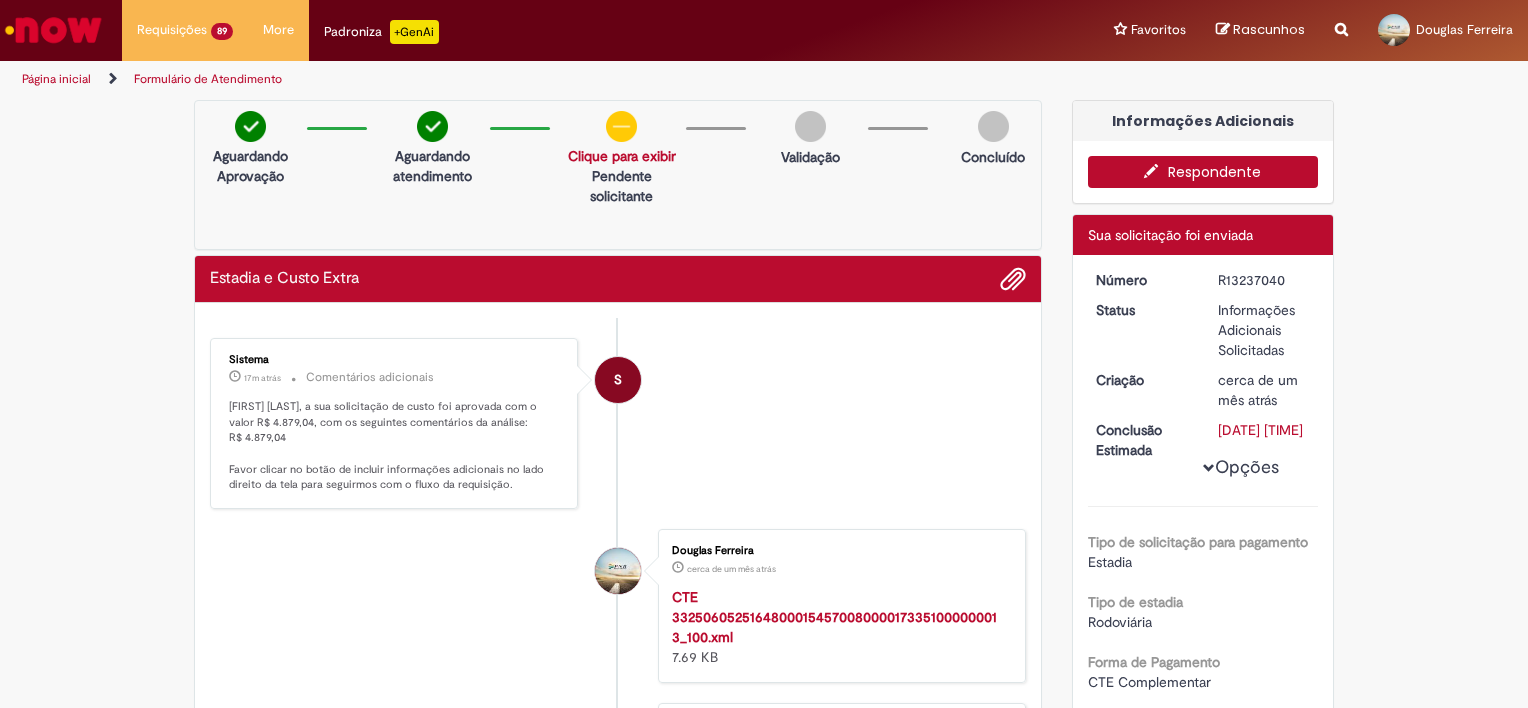 click on "Respondente" at bounding box center [1203, 172] 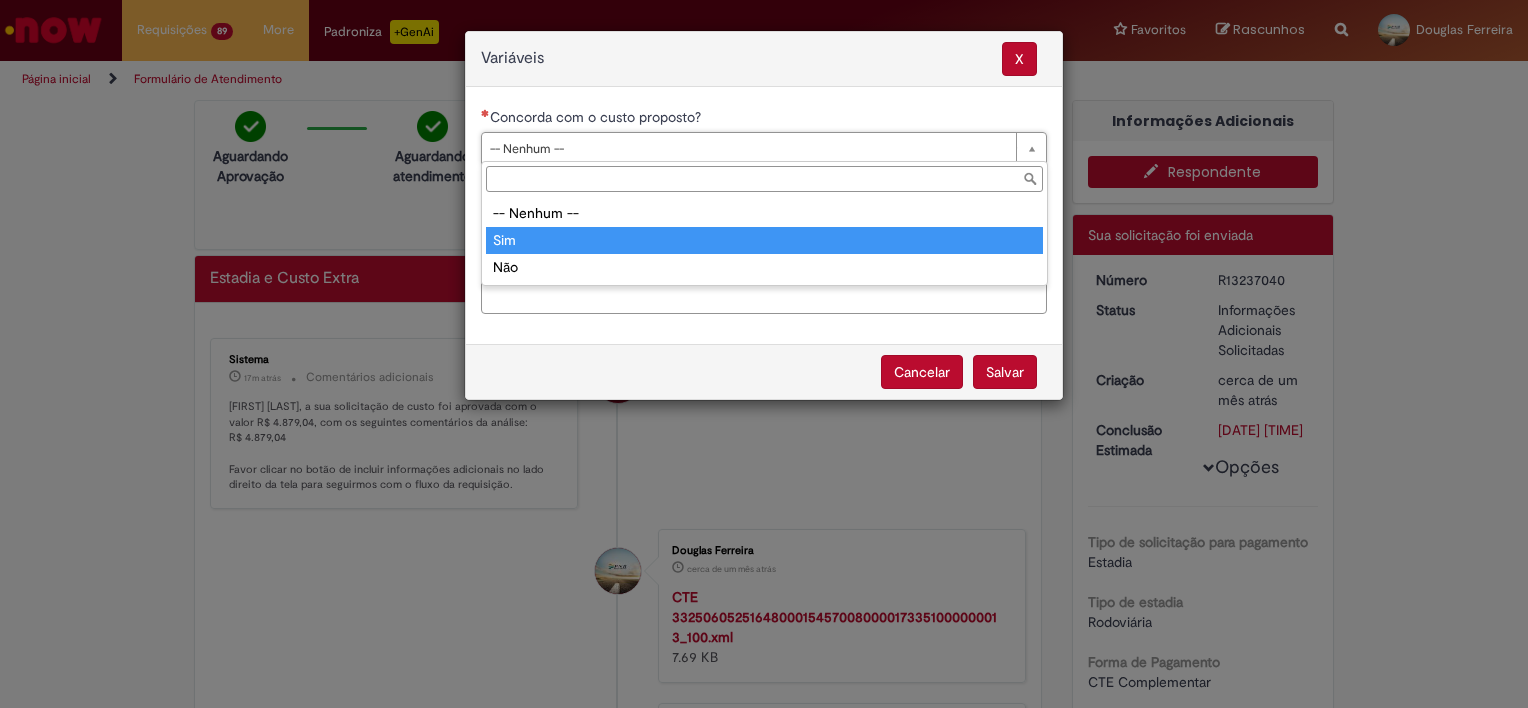 type on "***" 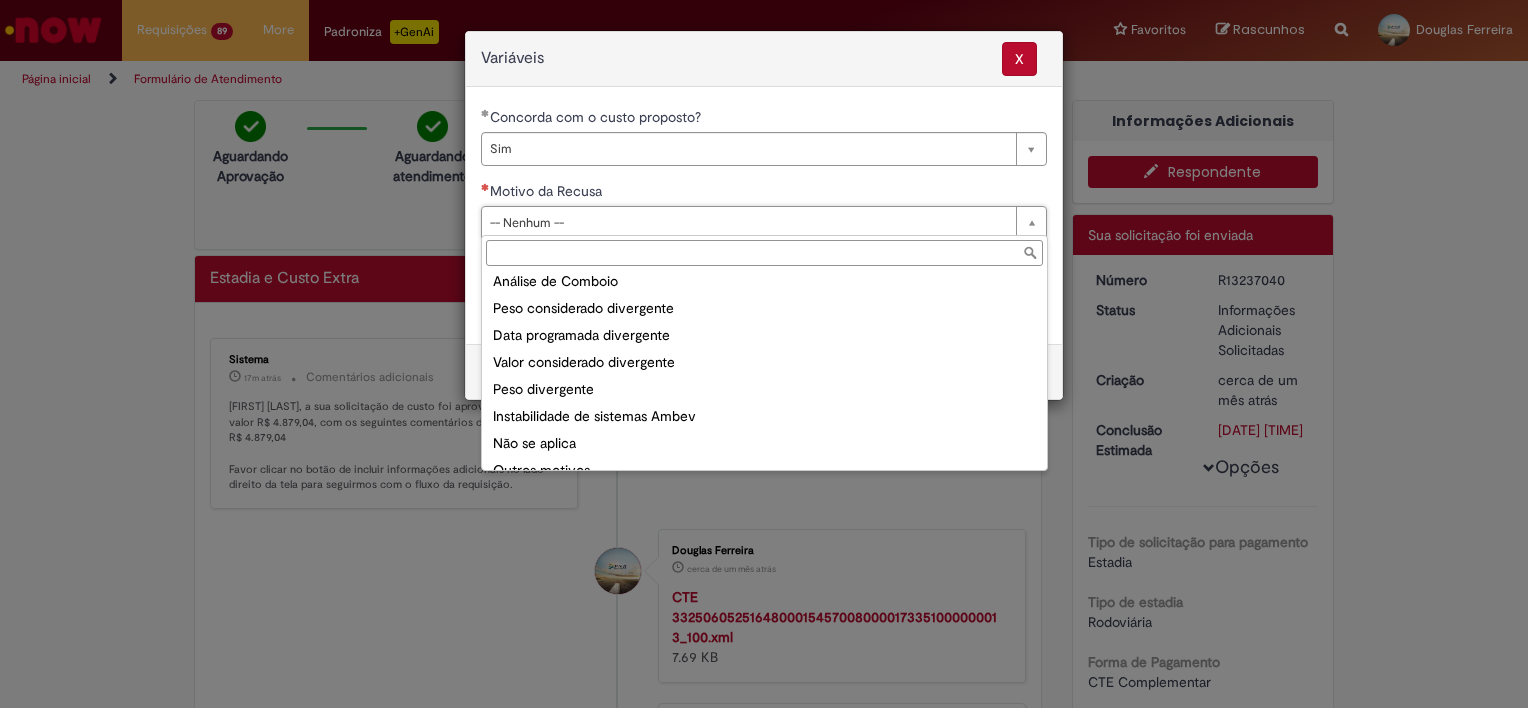 scroll, scrollTop: 78, scrollLeft: 0, axis: vertical 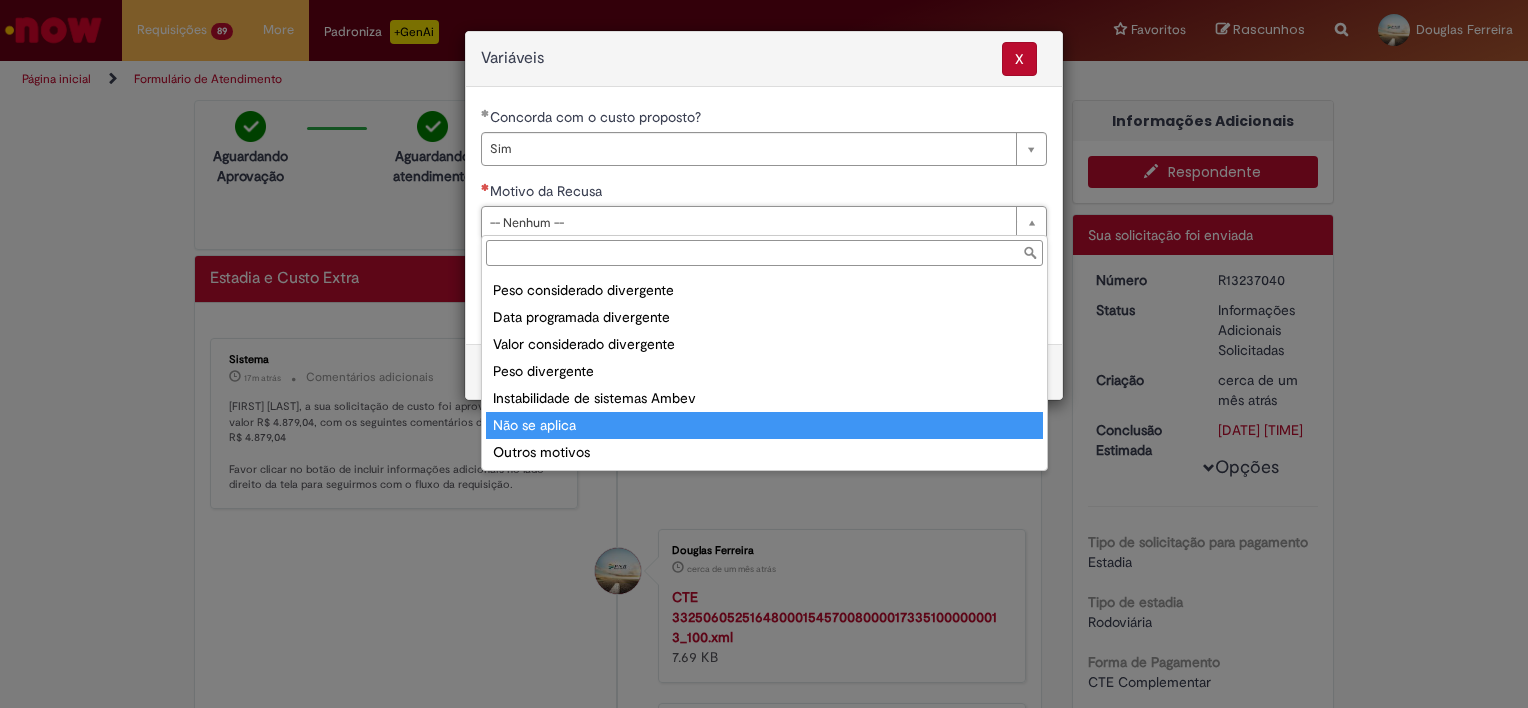 type on "**********" 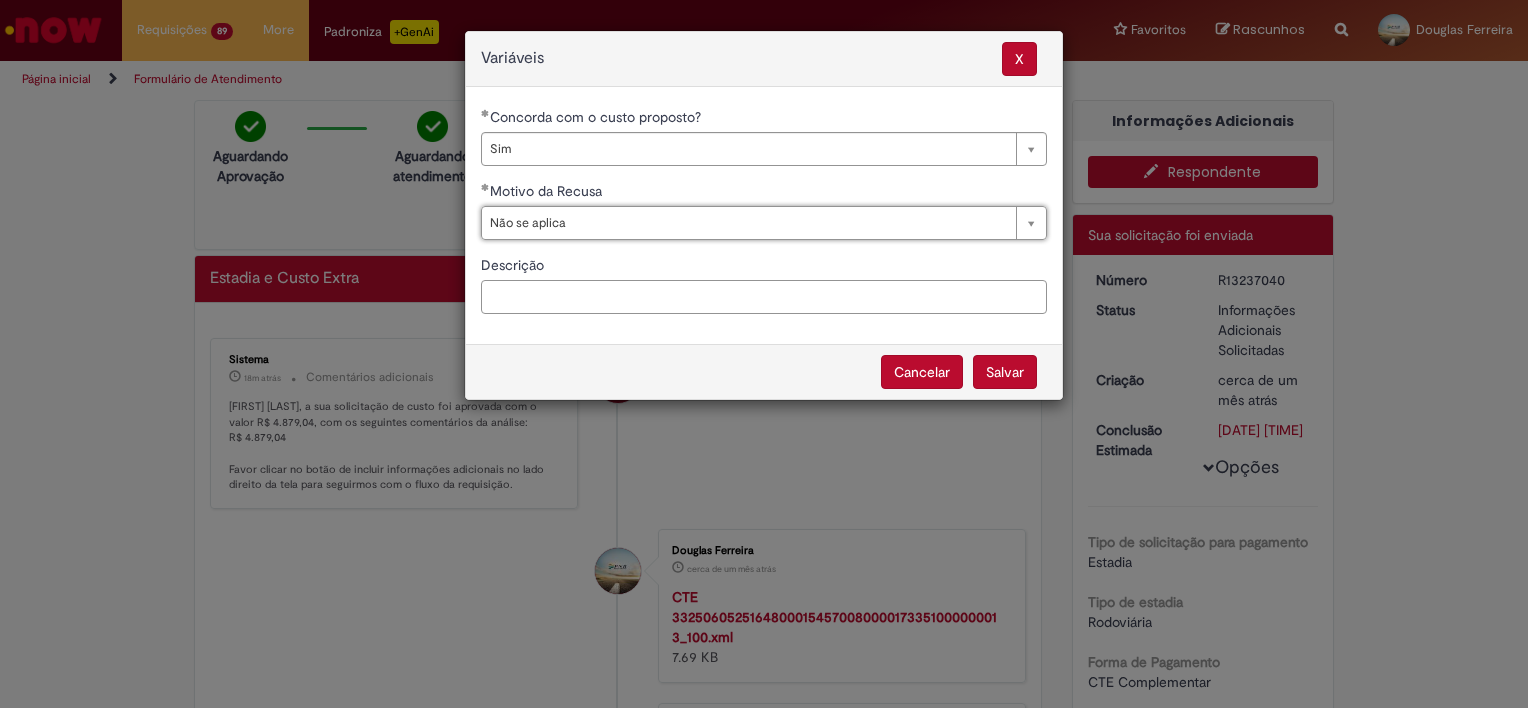 click on "Descrição" at bounding box center (764, 297) 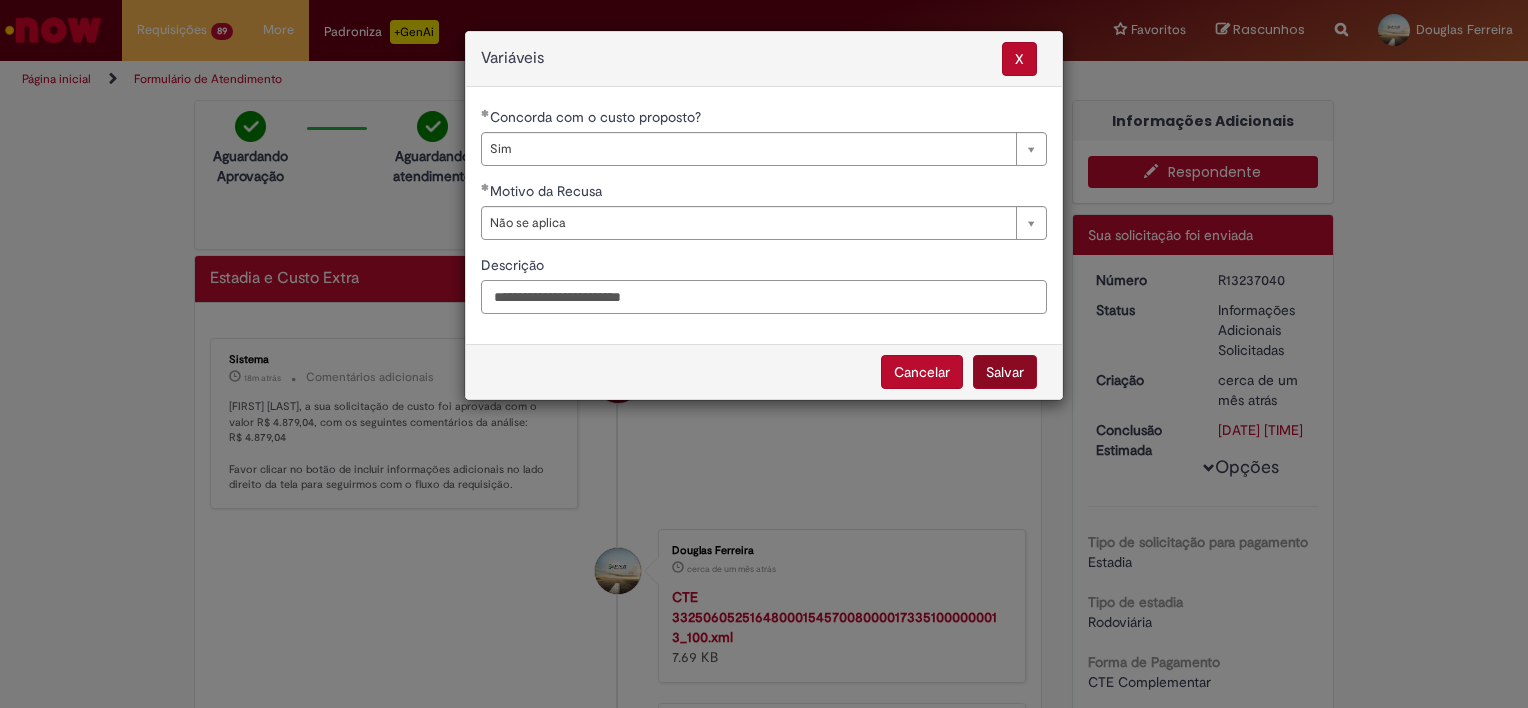 type on "**********" 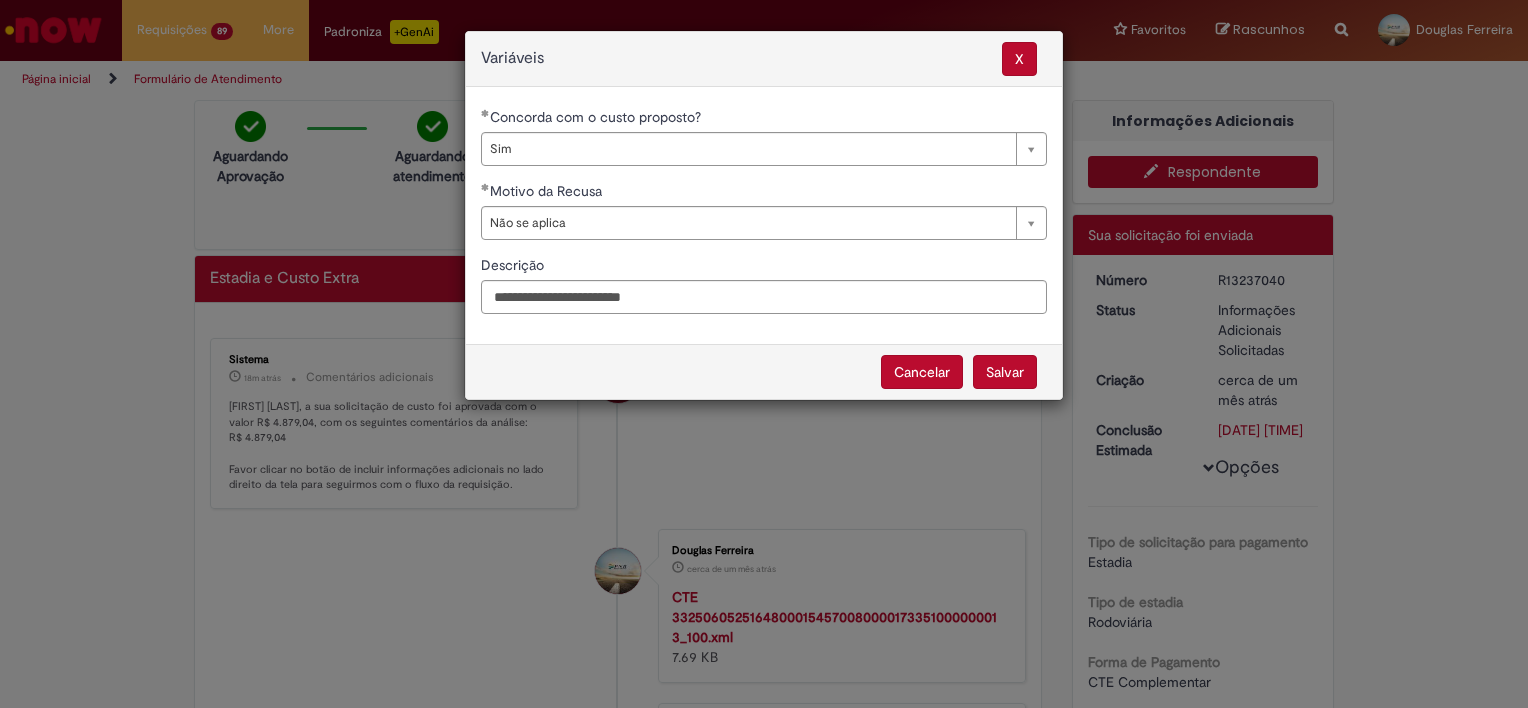 click on "Salvar" at bounding box center (1005, 372) 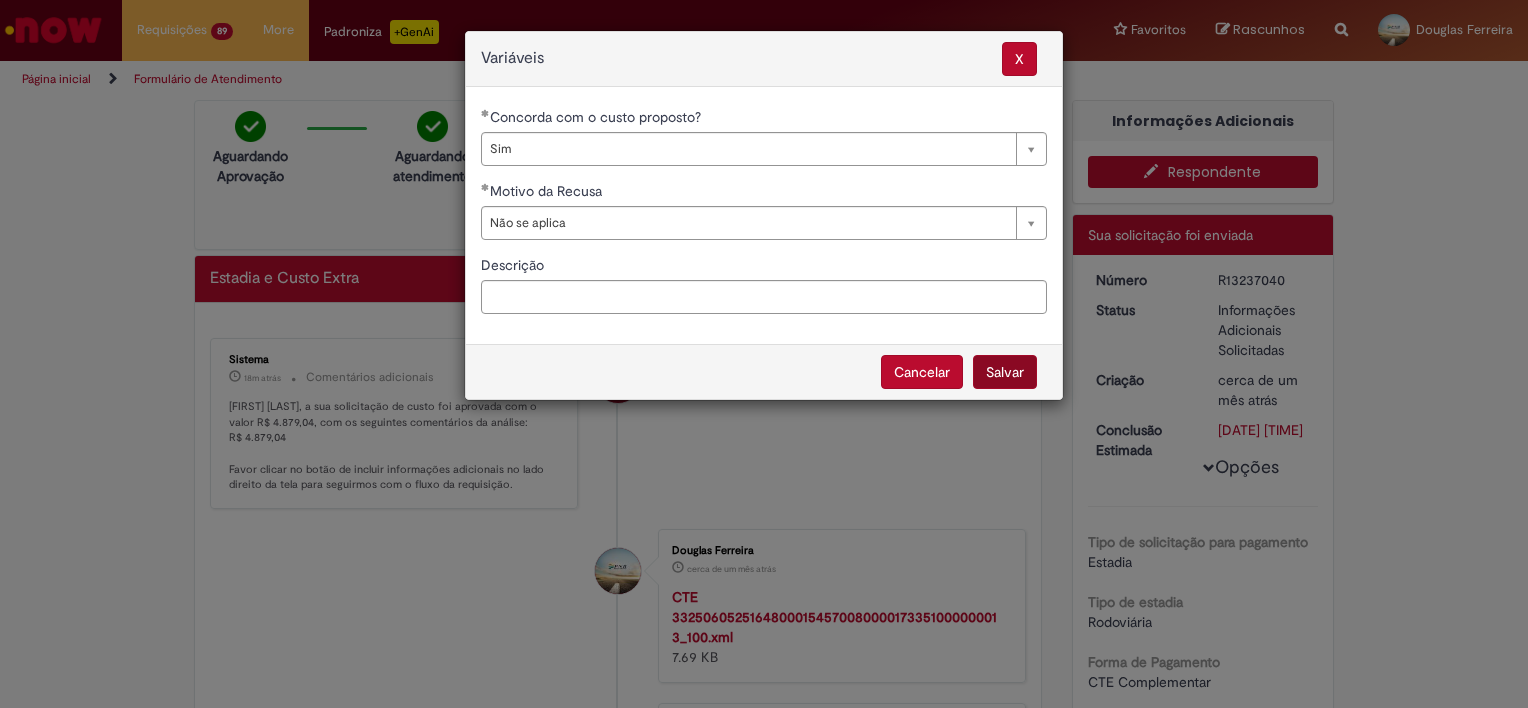 select on "***" 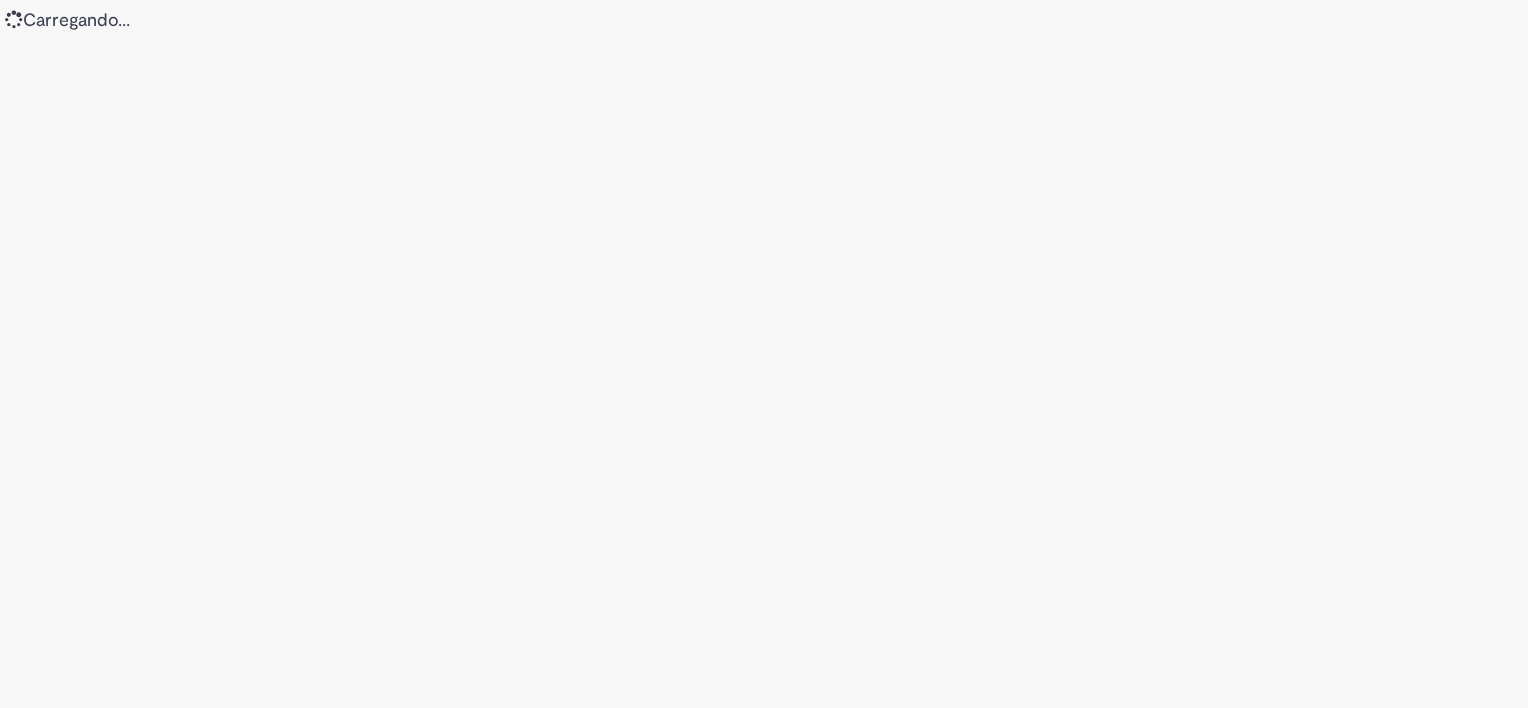 scroll, scrollTop: 0, scrollLeft: 0, axis: both 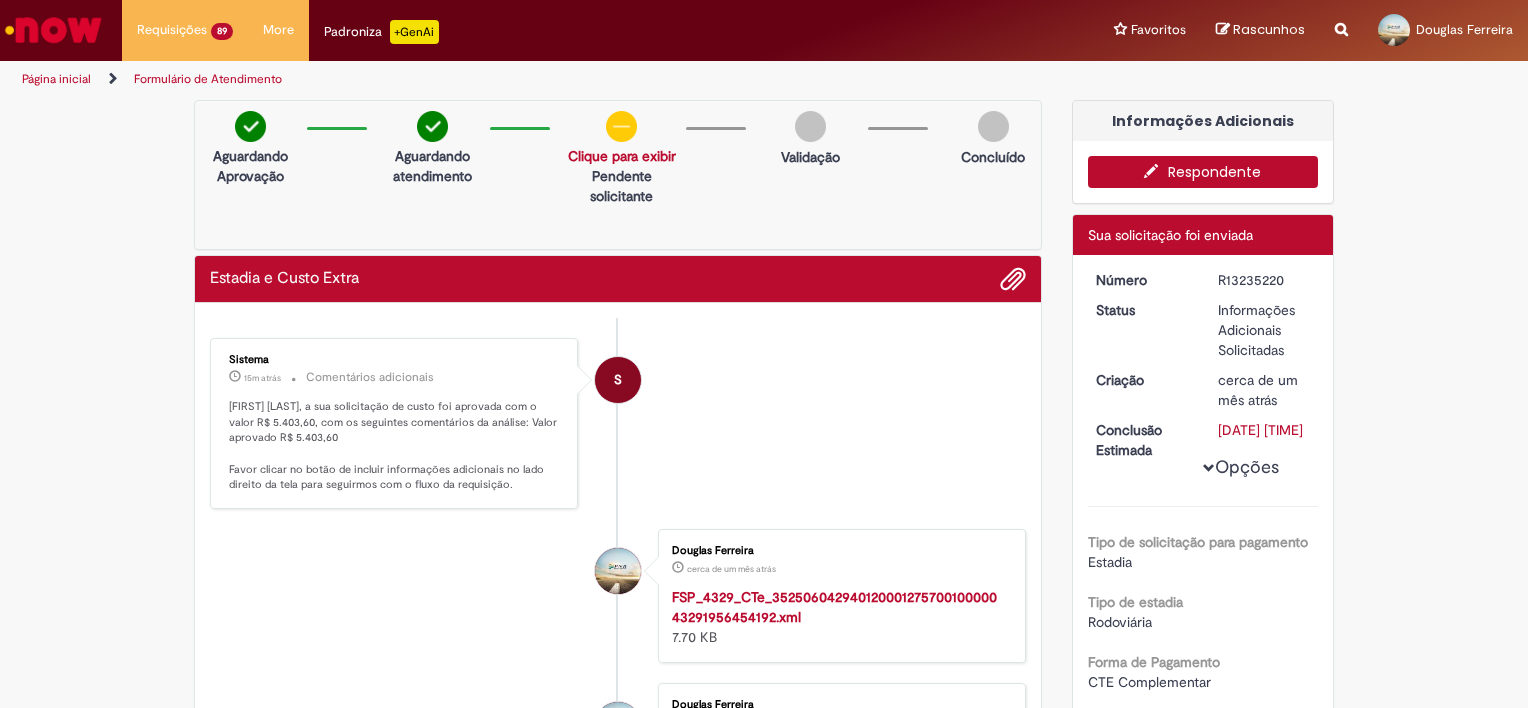 drag, startPoint x: 1278, startPoint y: 276, endPoint x: 1209, endPoint y: 276, distance: 69 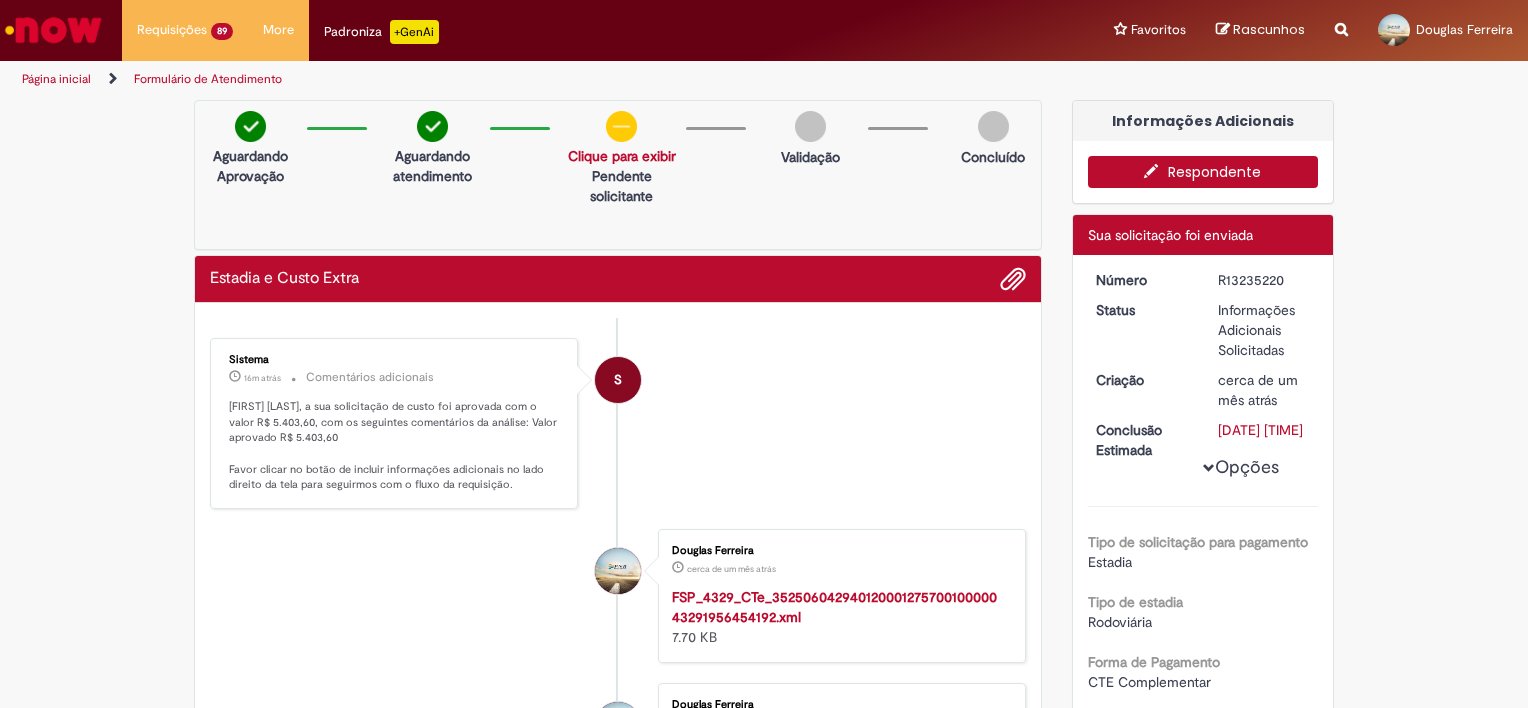 click on "Respondente" at bounding box center (1203, 172) 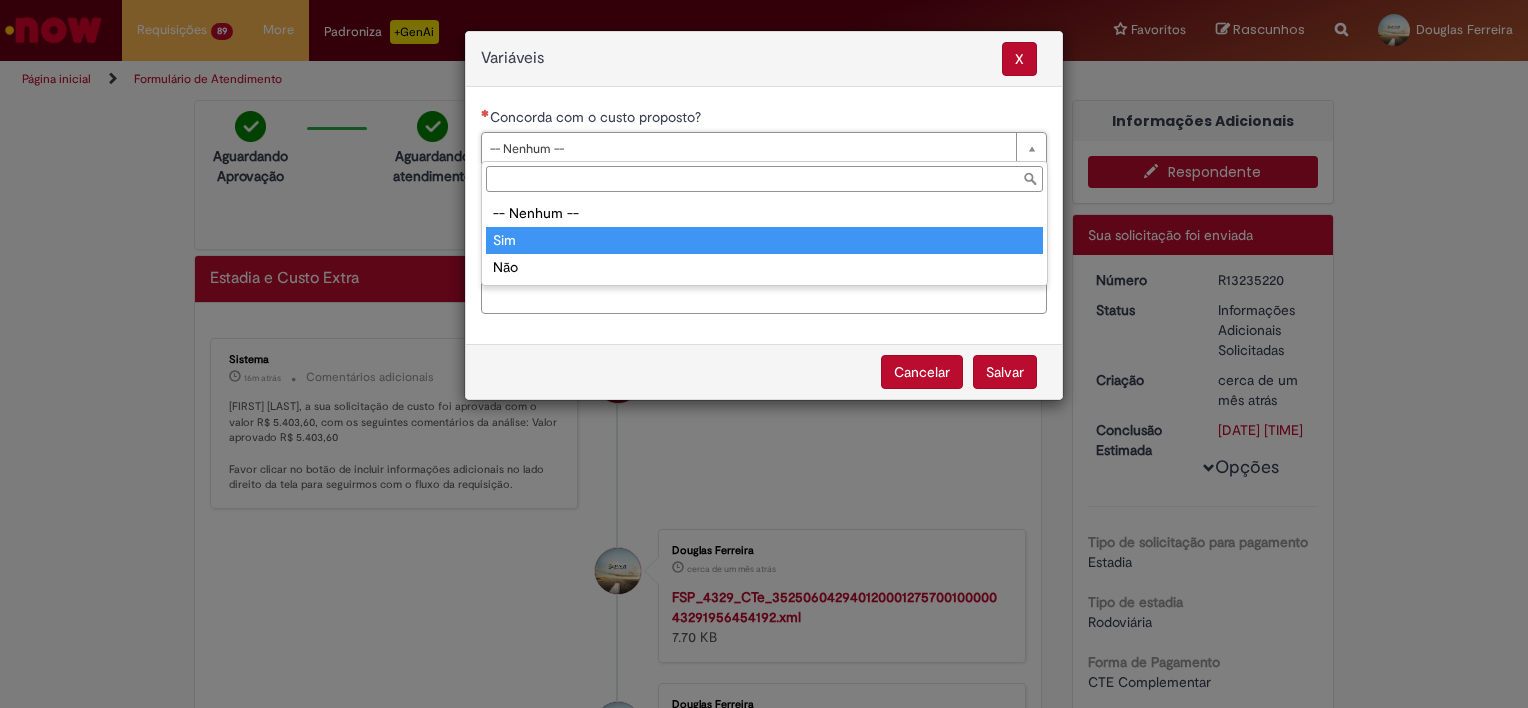 type on "***" 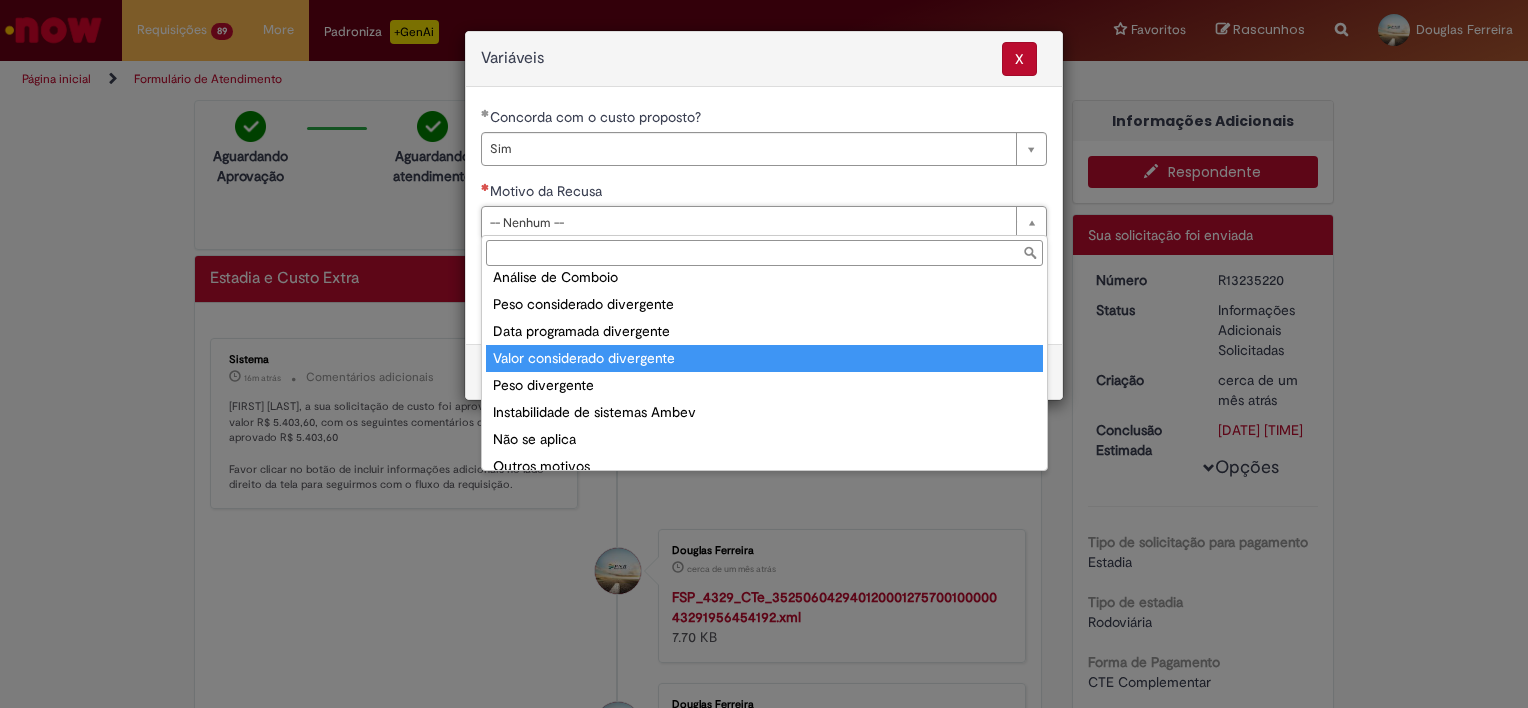 scroll, scrollTop: 78, scrollLeft: 0, axis: vertical 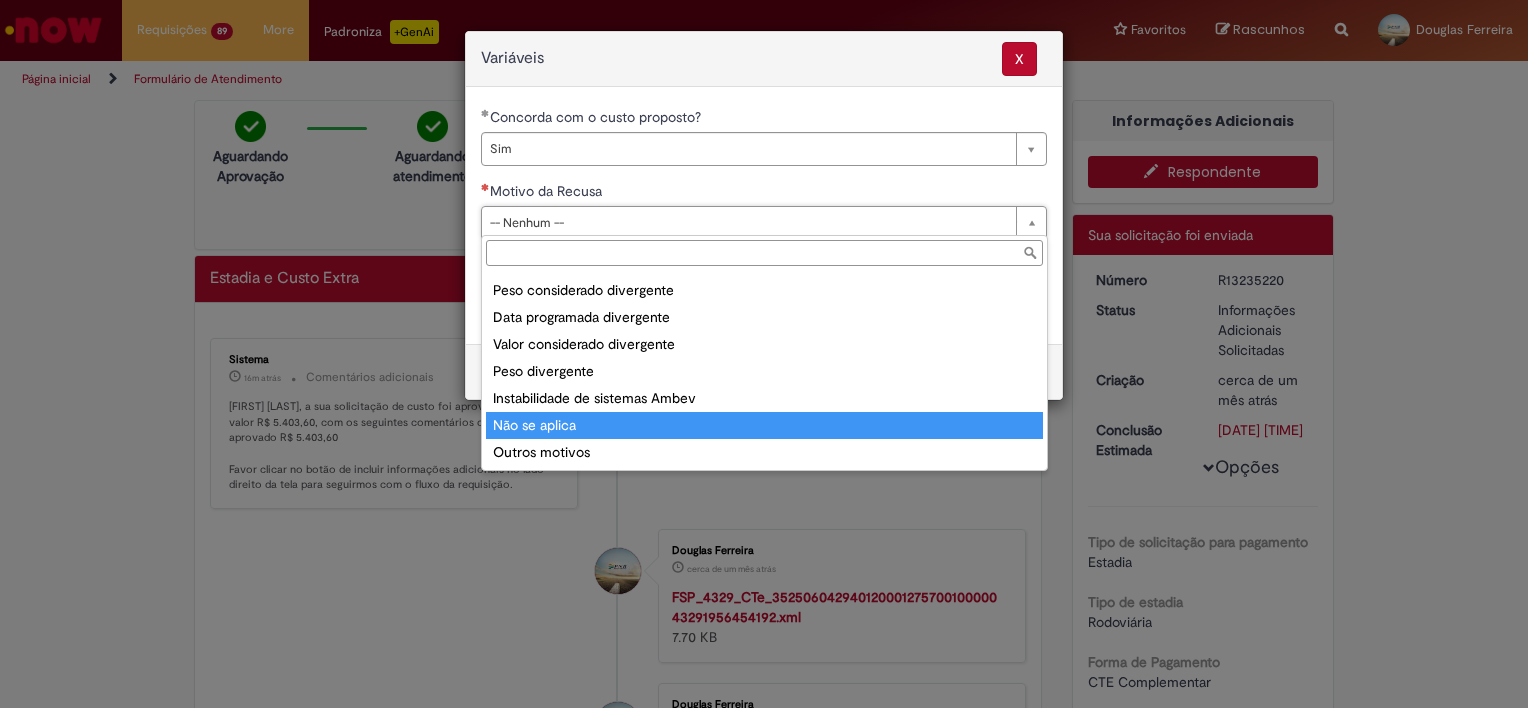 drag, startPoint x: 563, startPoint y: 429, endPoint x: 560, endPoint y: 419, distance: 10.440307 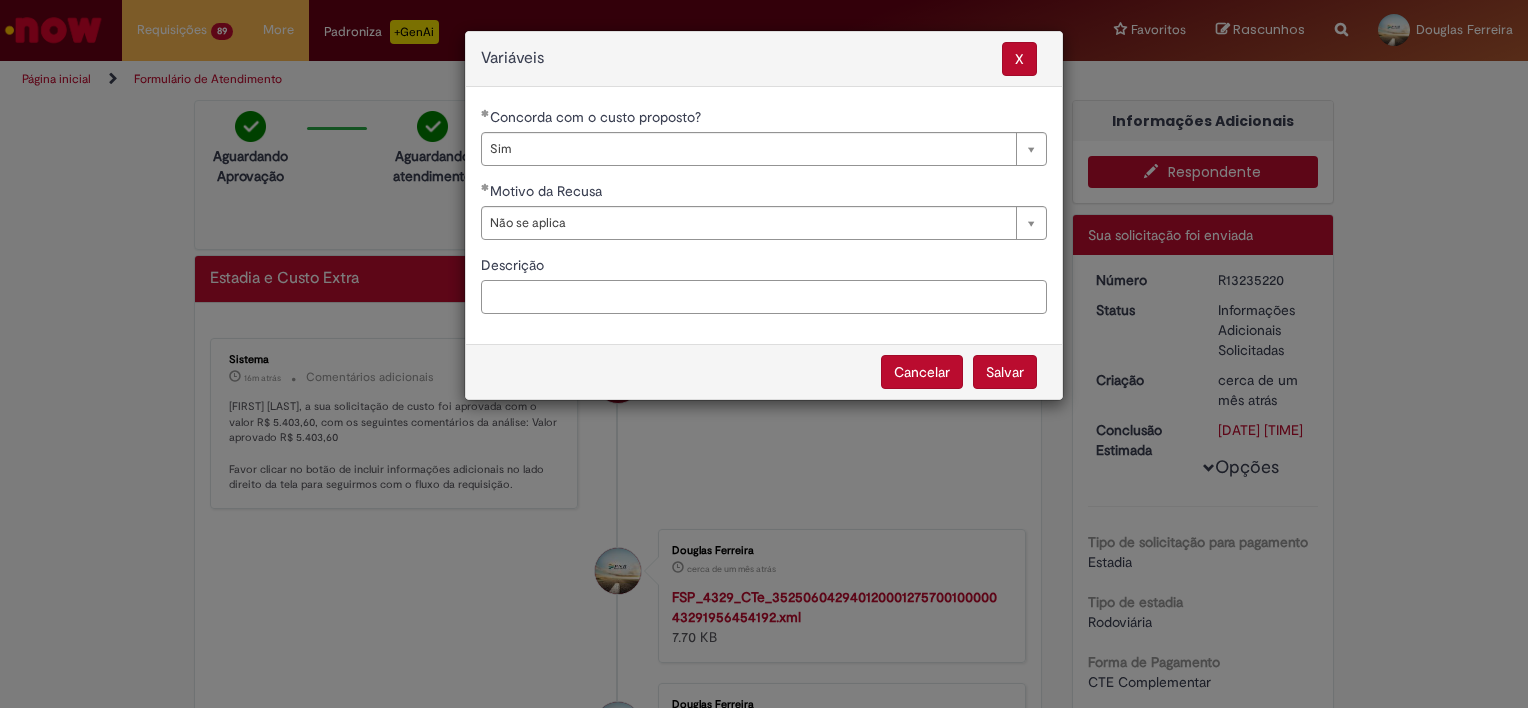 click on "Descrição" at bounding box center (764, 297) 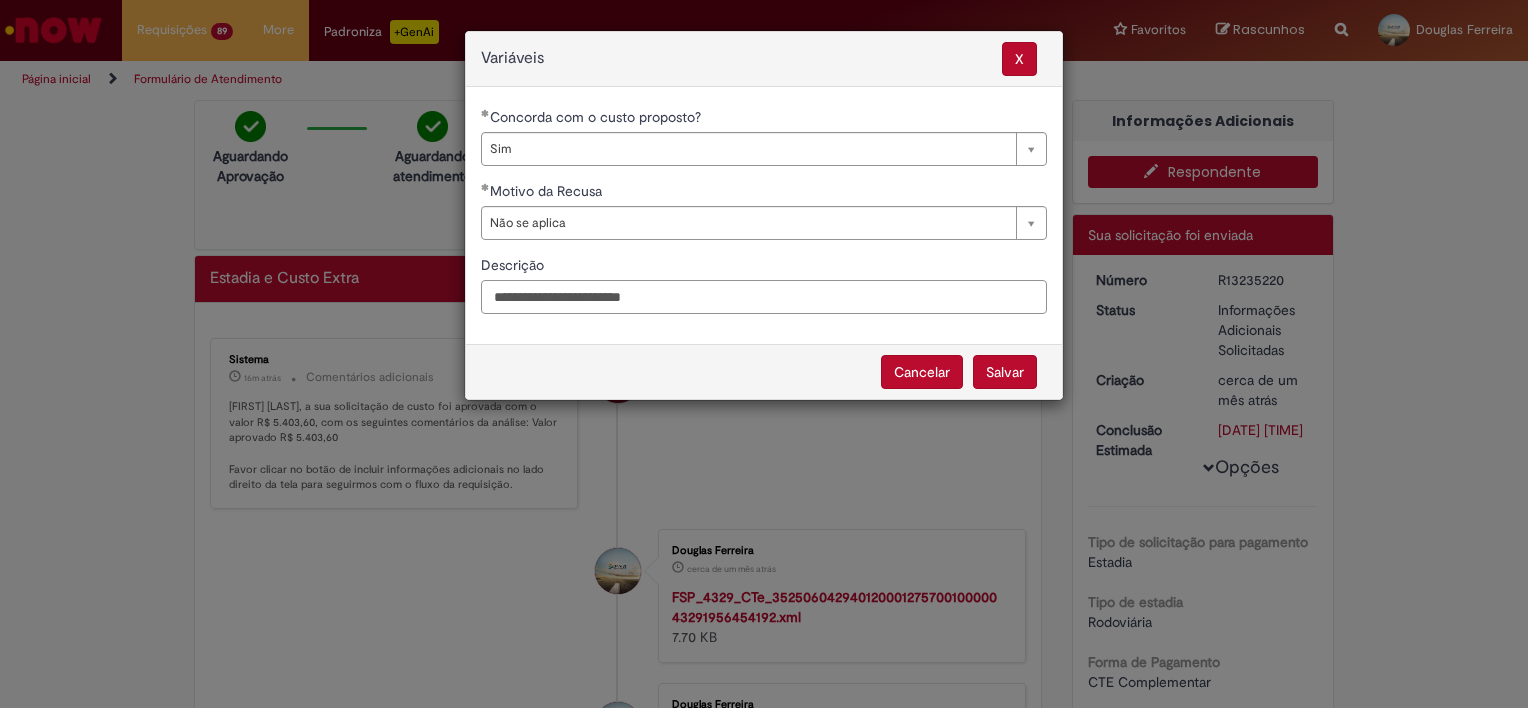 drag, startPoint x: 720, startPoint y: 291, endPoint x: 135, endPoint y: 308, distance: 585.24695 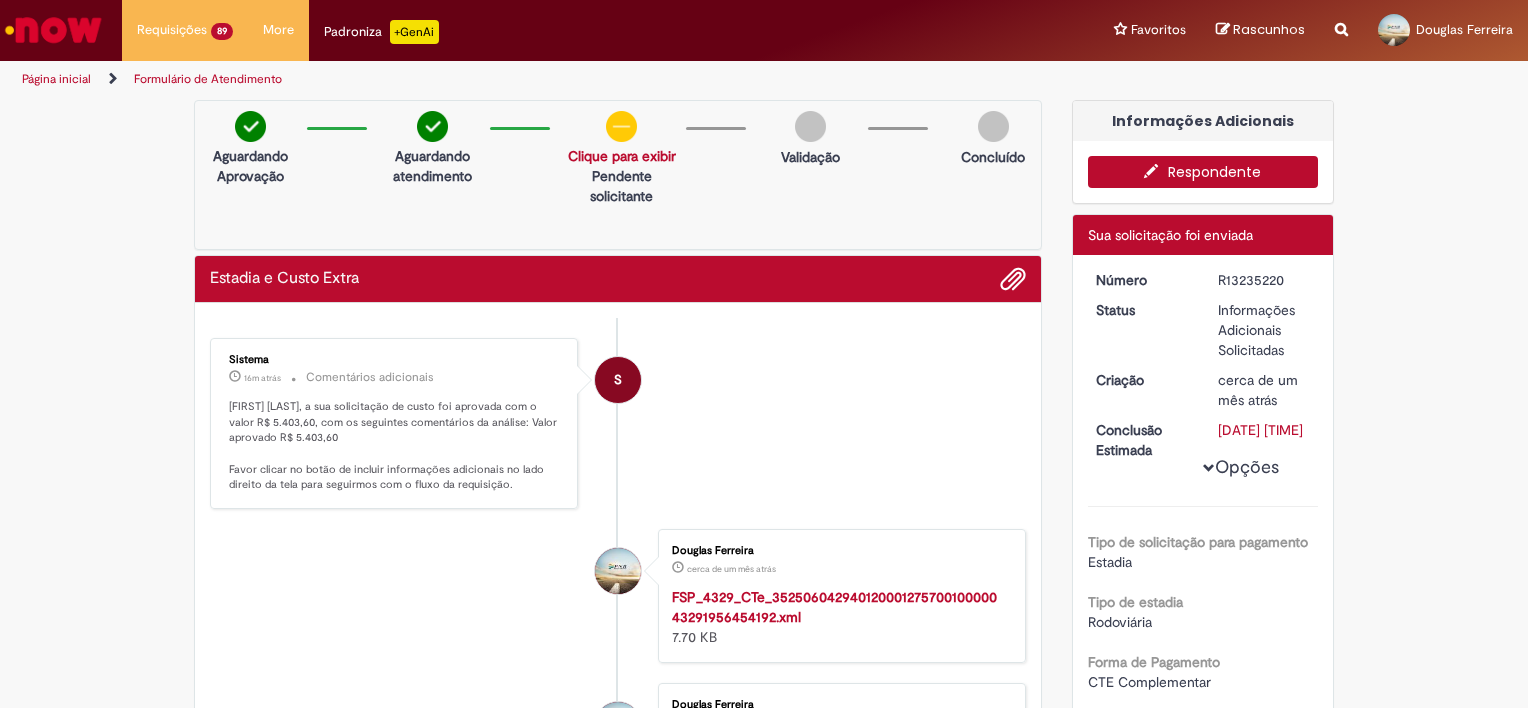type 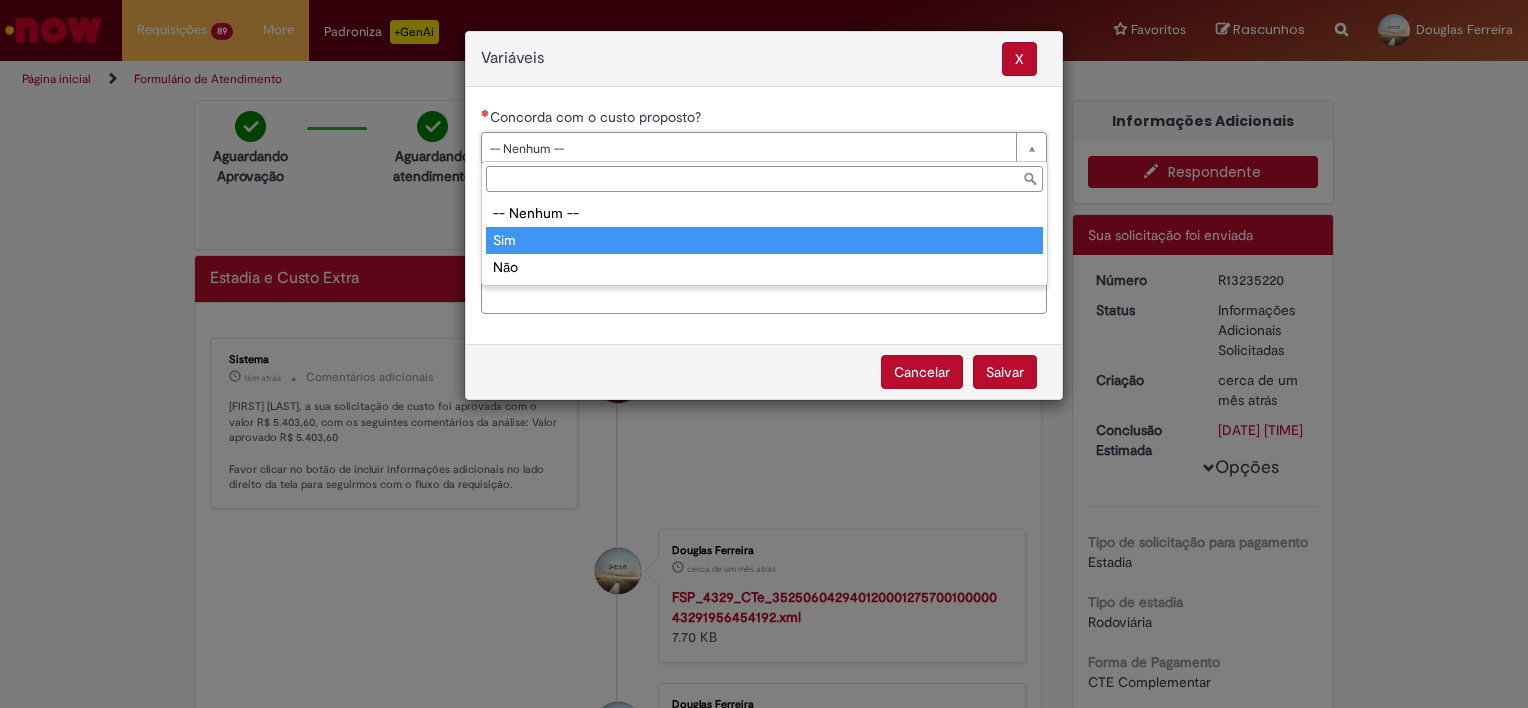 type on "***" 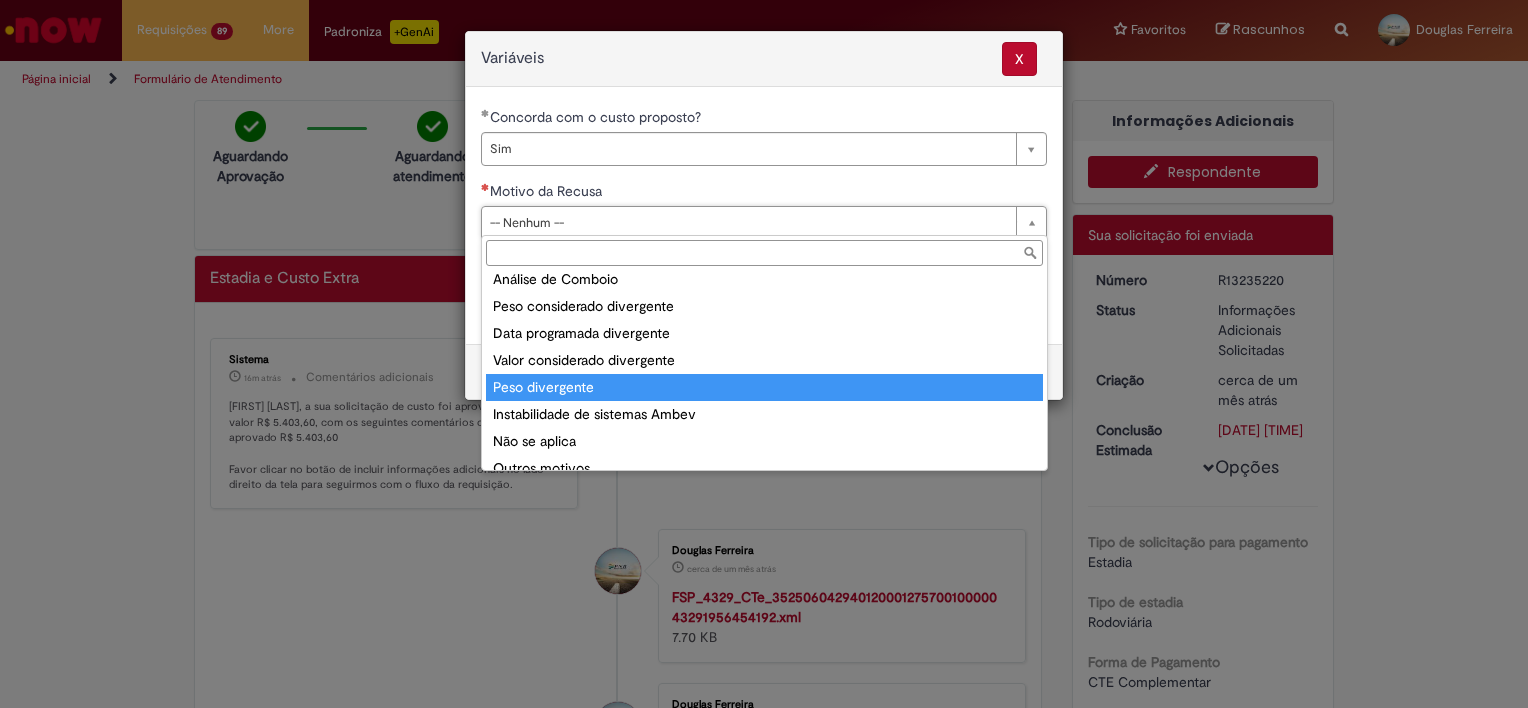 scroll, scrollTop: 78, scrollLeft: 0, axis: vertical 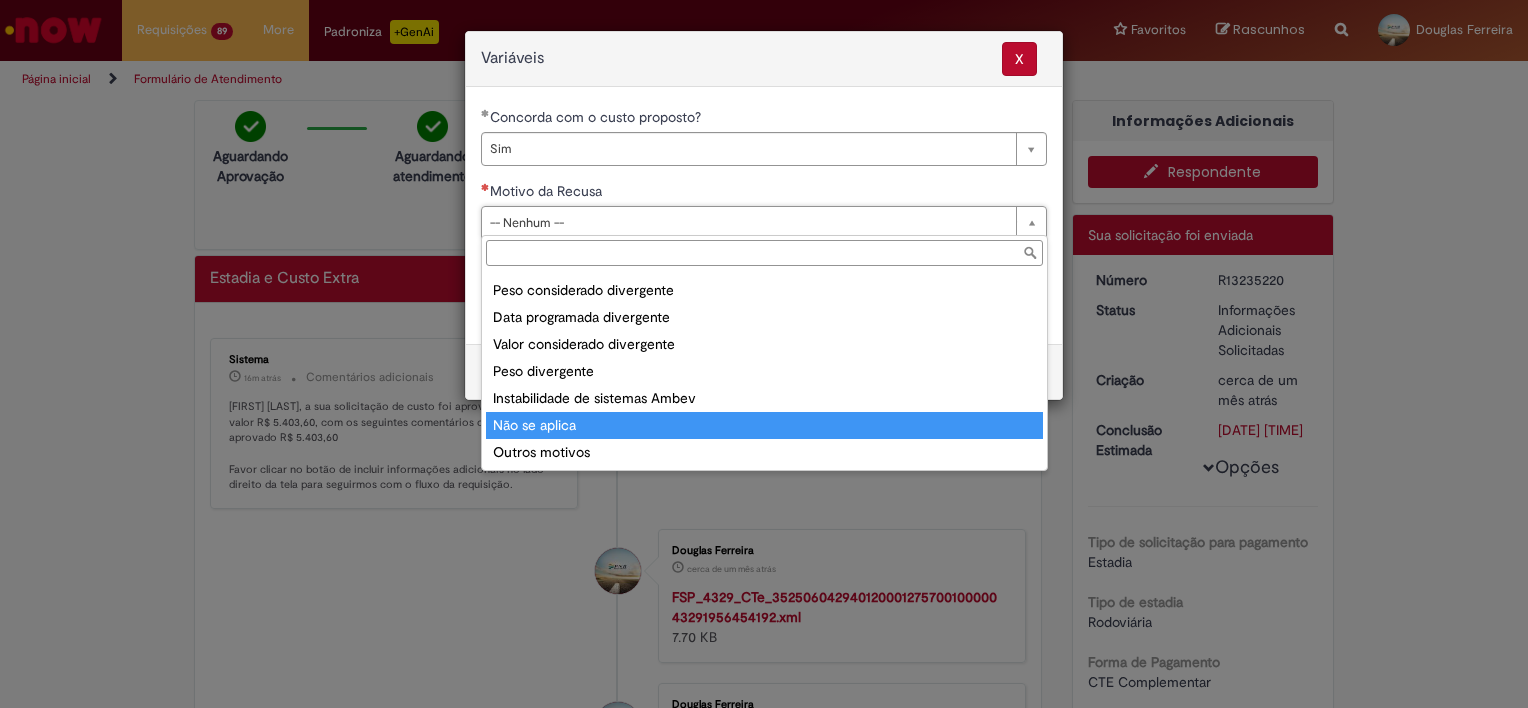 type on "**********" 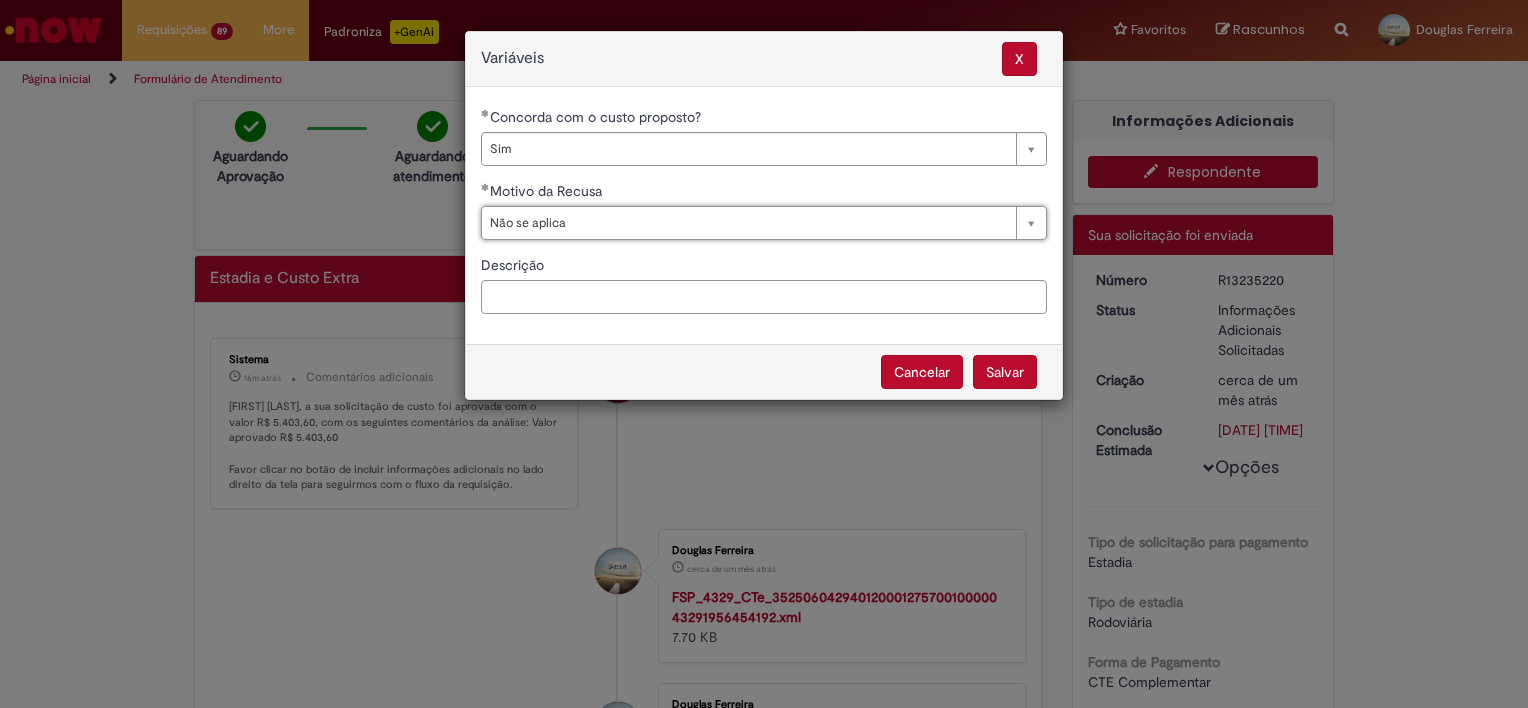 click on "Descrição" at bounding box center [764, 297] 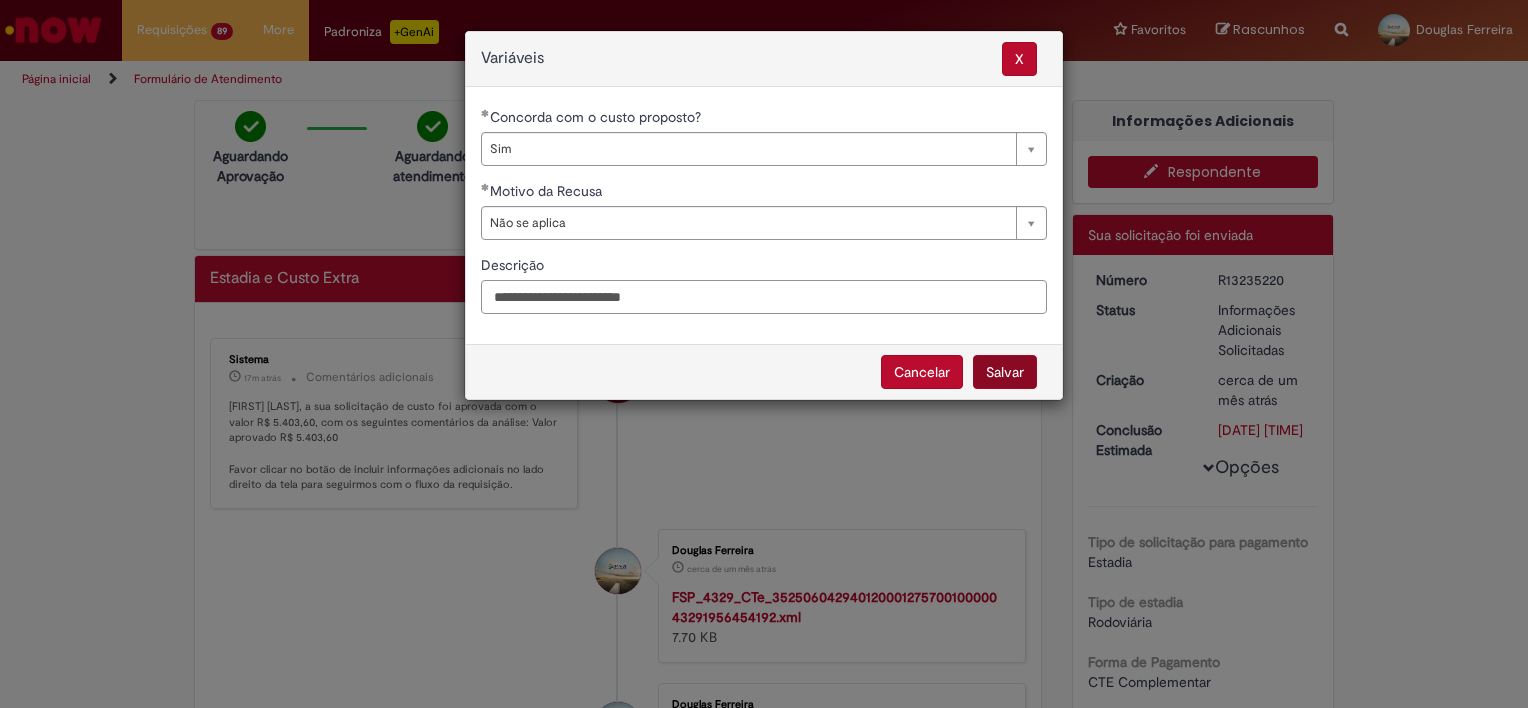 type on "**********" 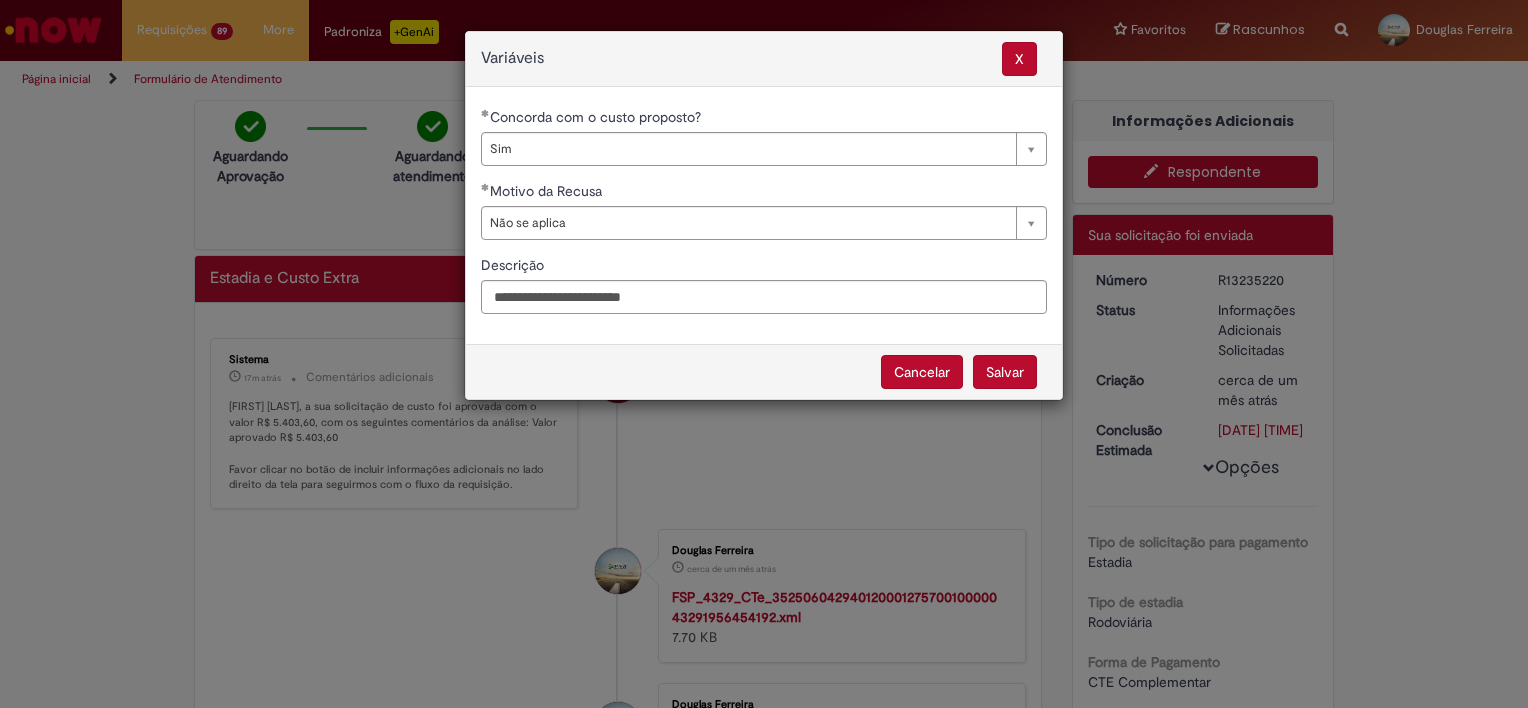 click on "Salvar" at bounding box center [1005, 372] 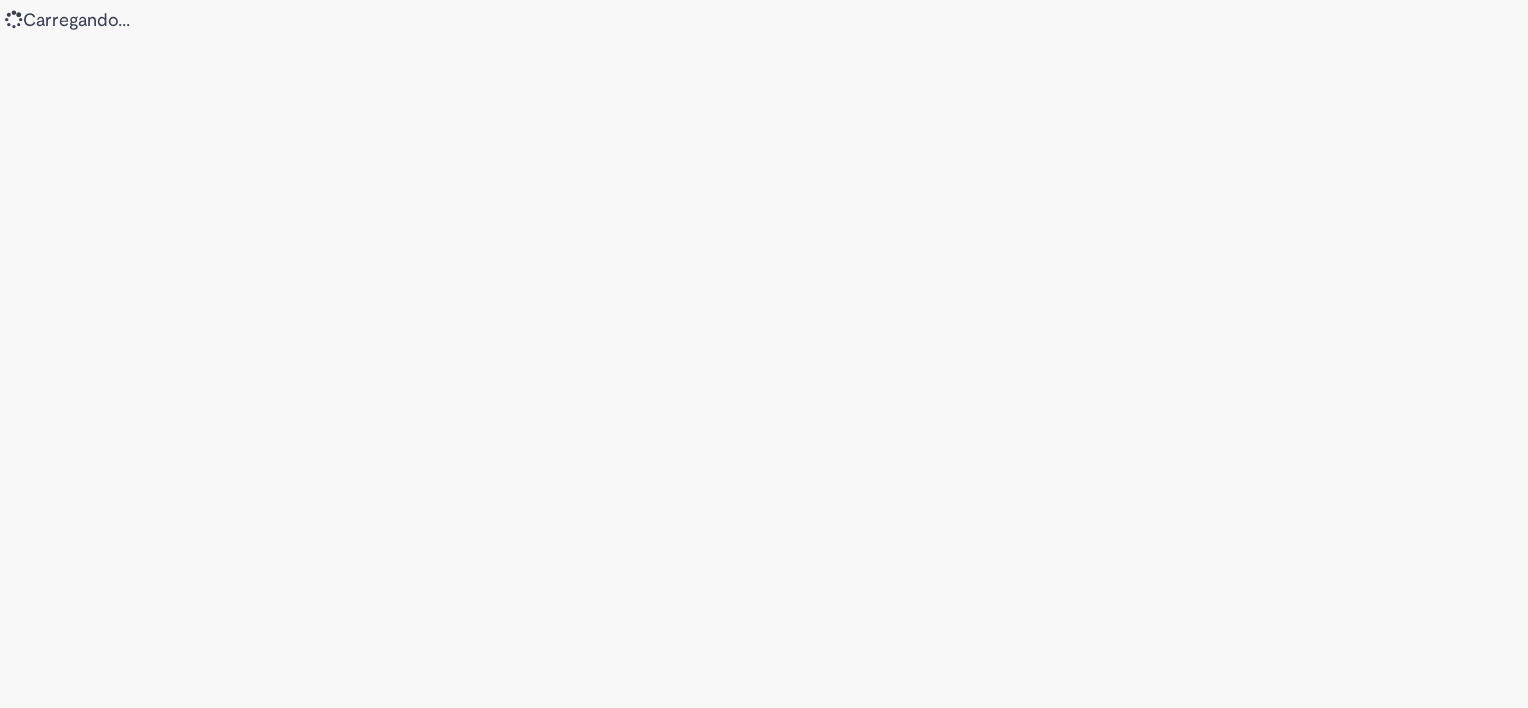 scroll, scrollTop: 0, scrollLeft: 0, axis: both 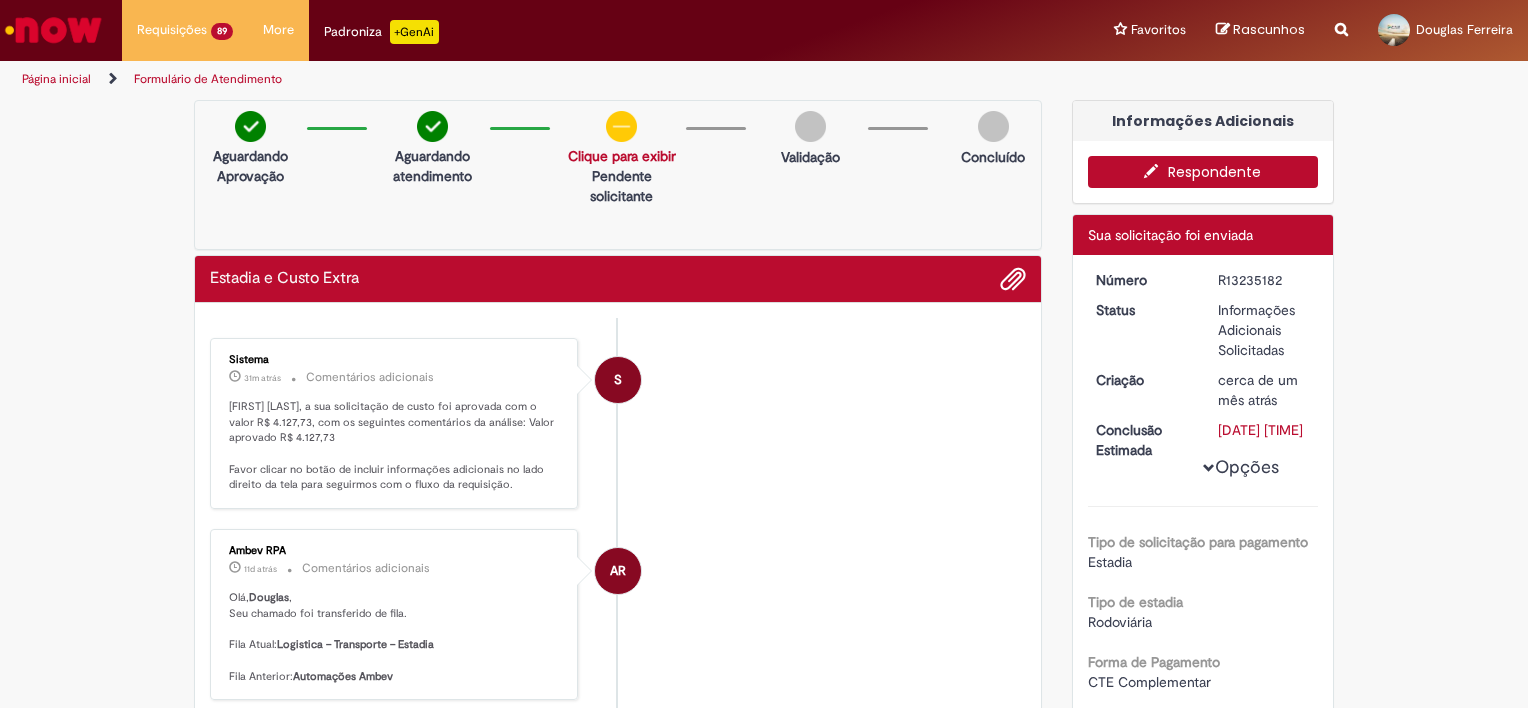 click on "Respondente" at bounding box center (1203, 172) 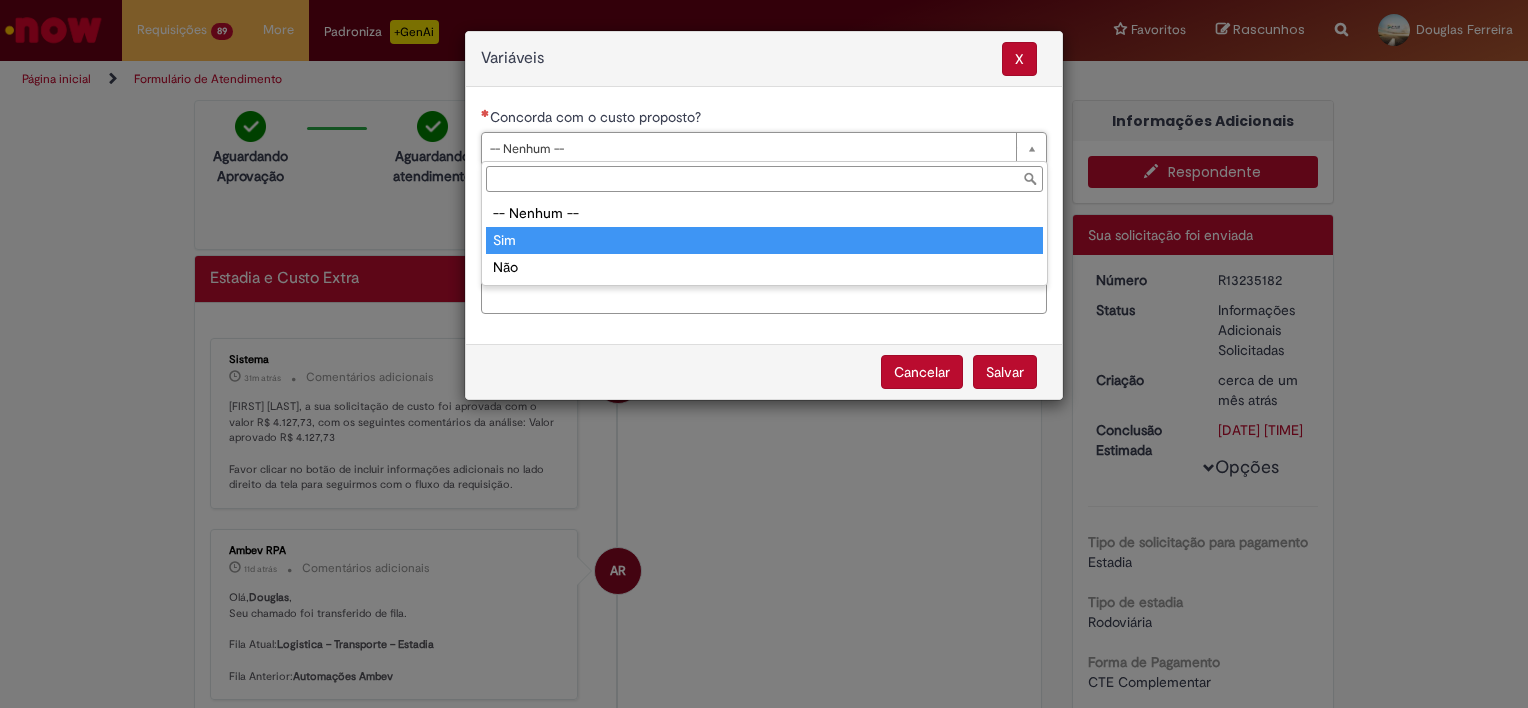 type on "***" 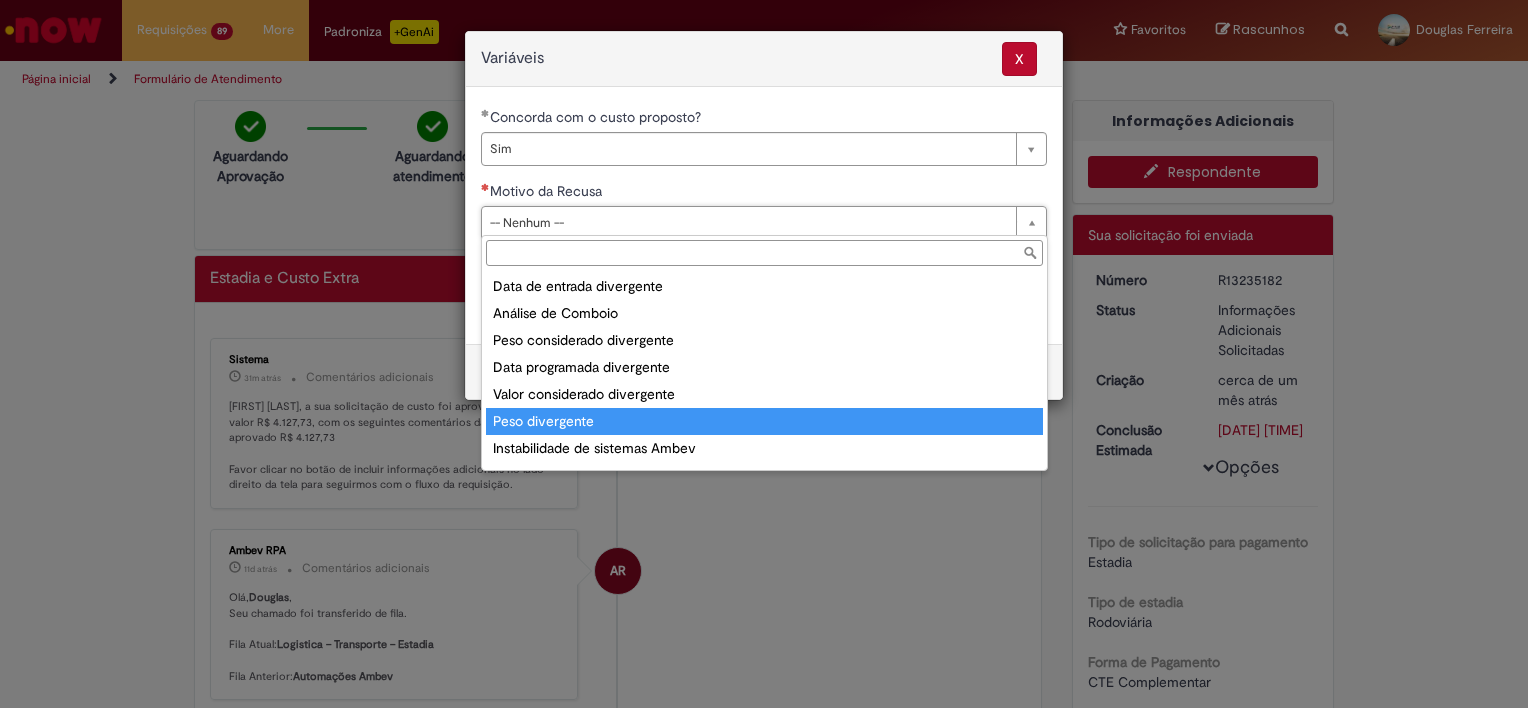 scroll, scrollTop: 78, scrollLeft: 0, axis: vertical 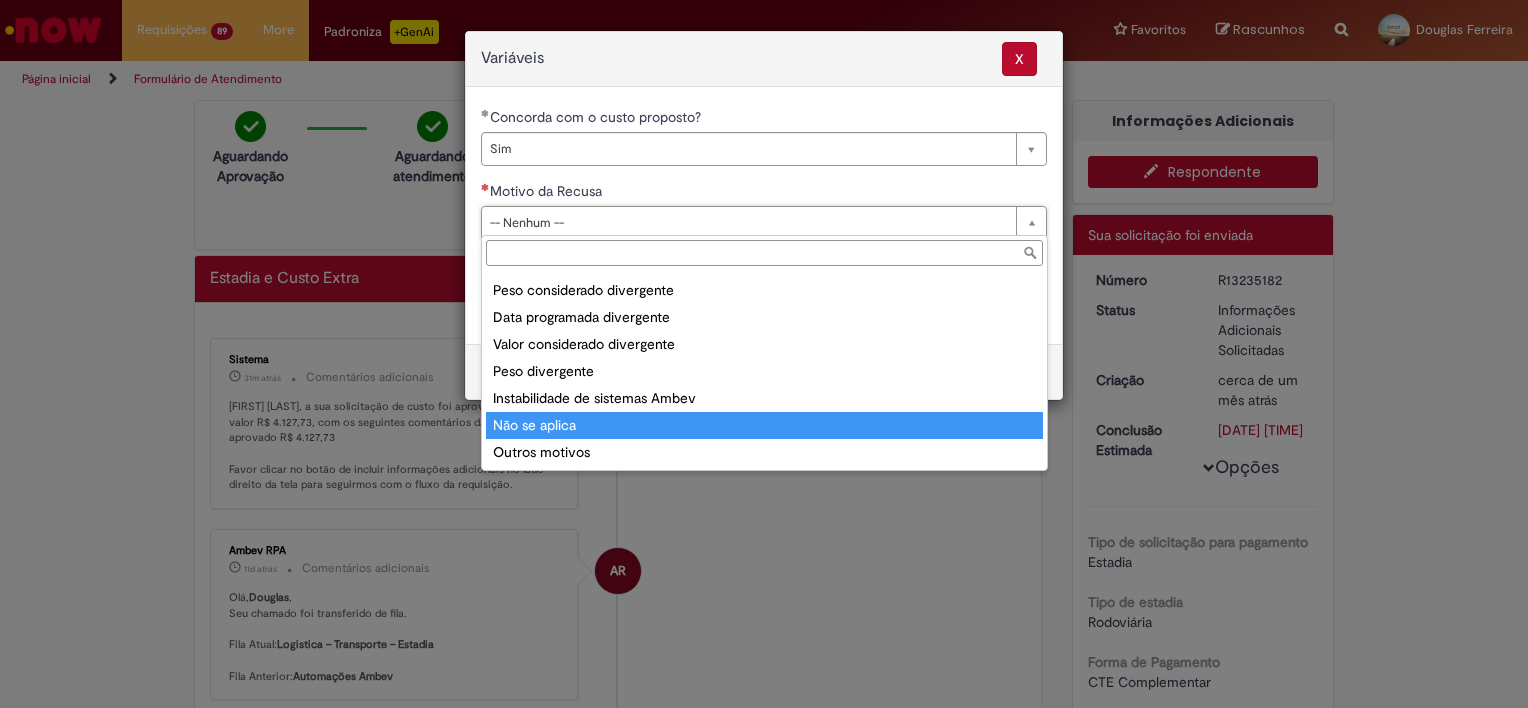 type on "**********" 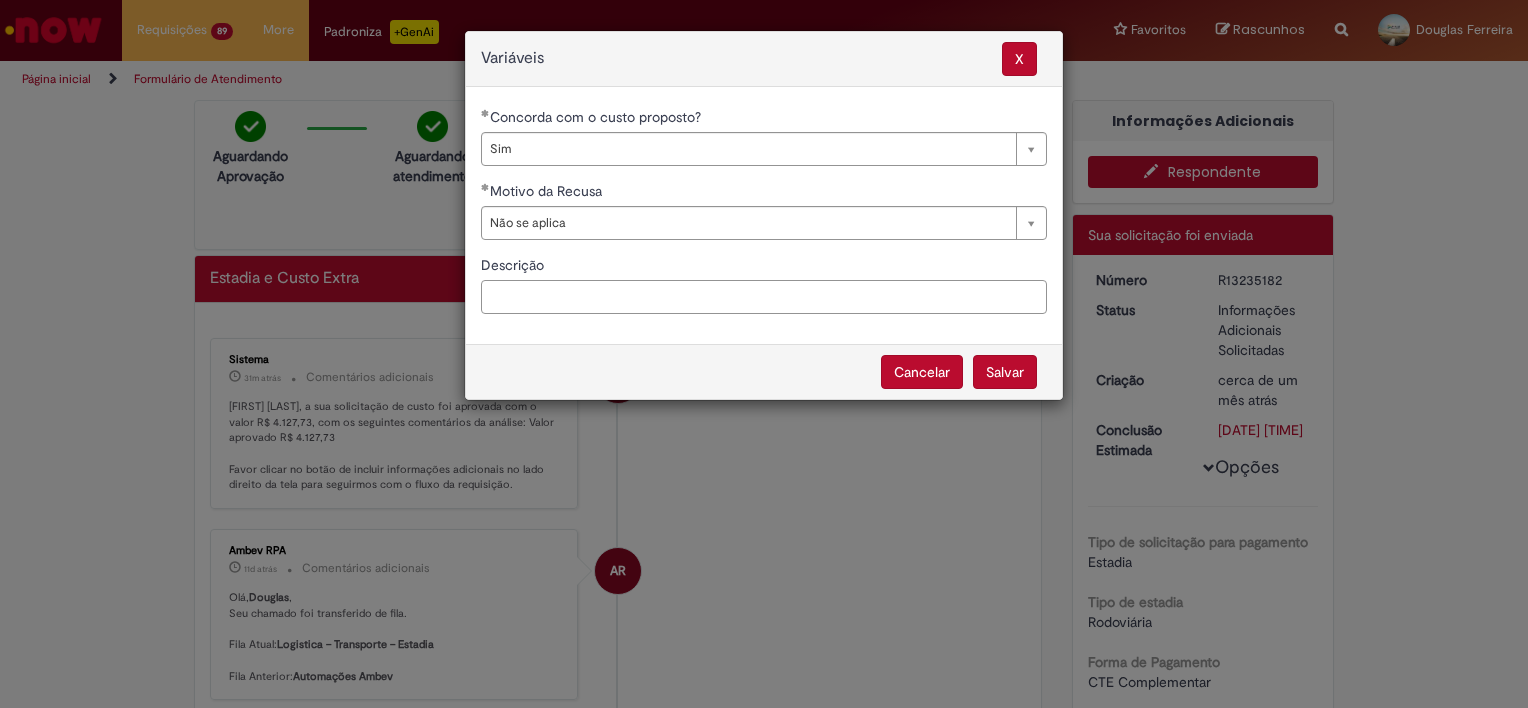 click on "Descrição" at bounding box center [764, 297] 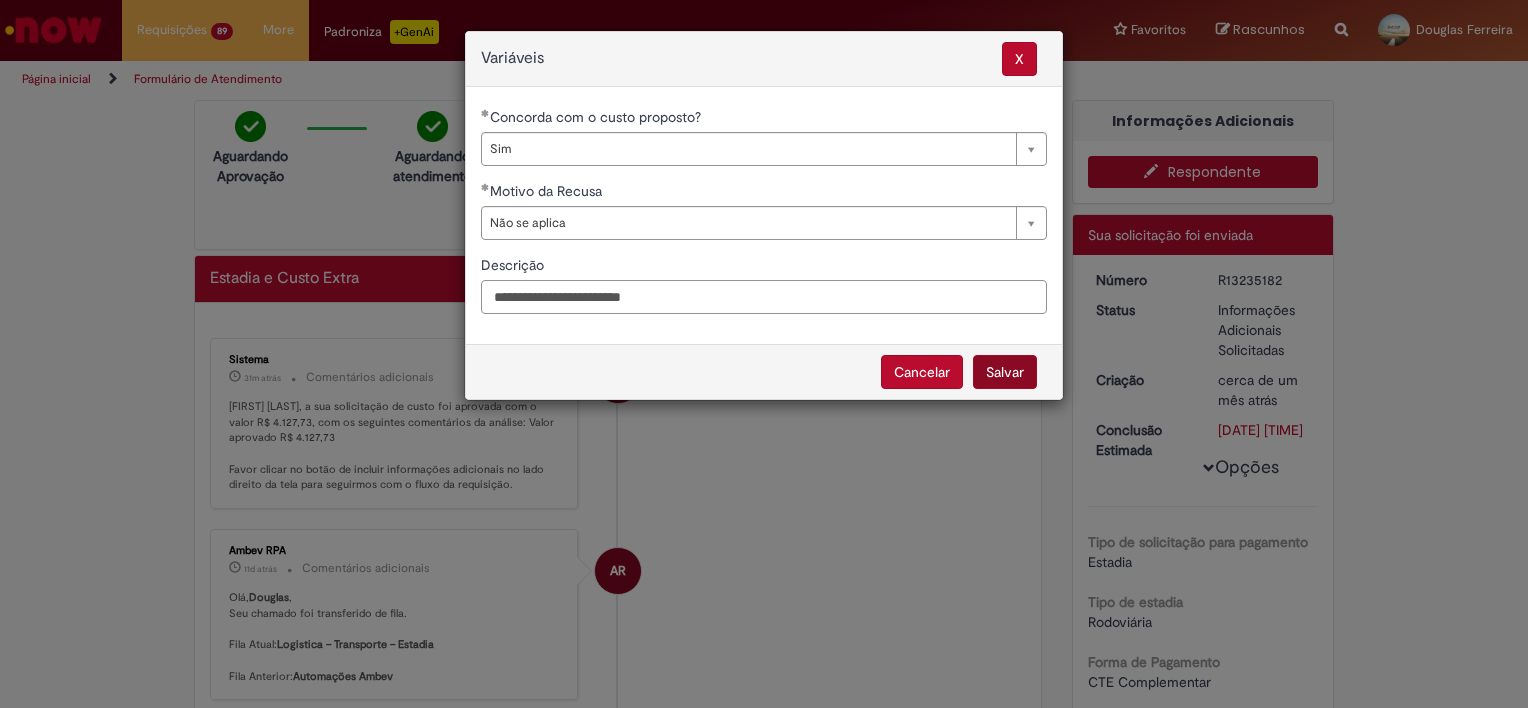 type on "**********" 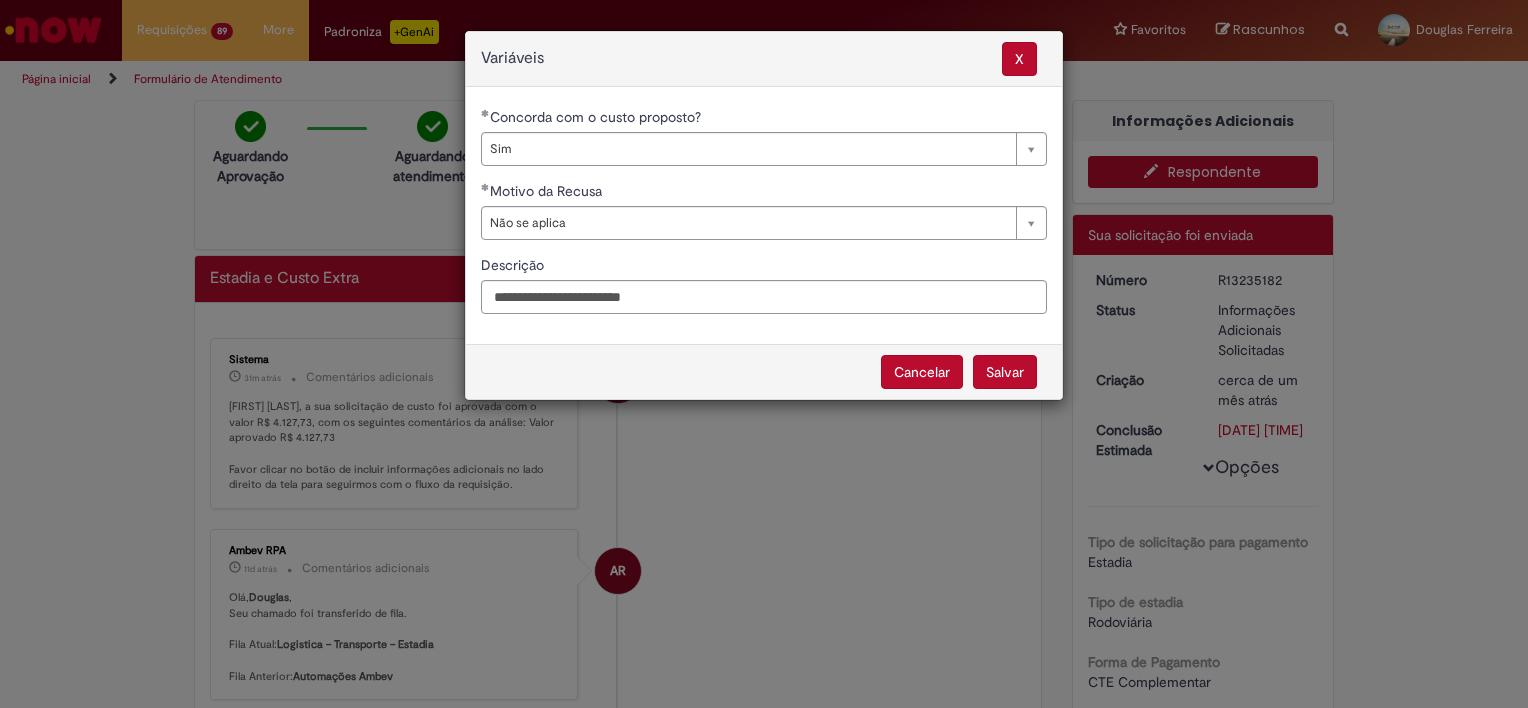 click on "Salvar" at bounding box center [1005, 372] 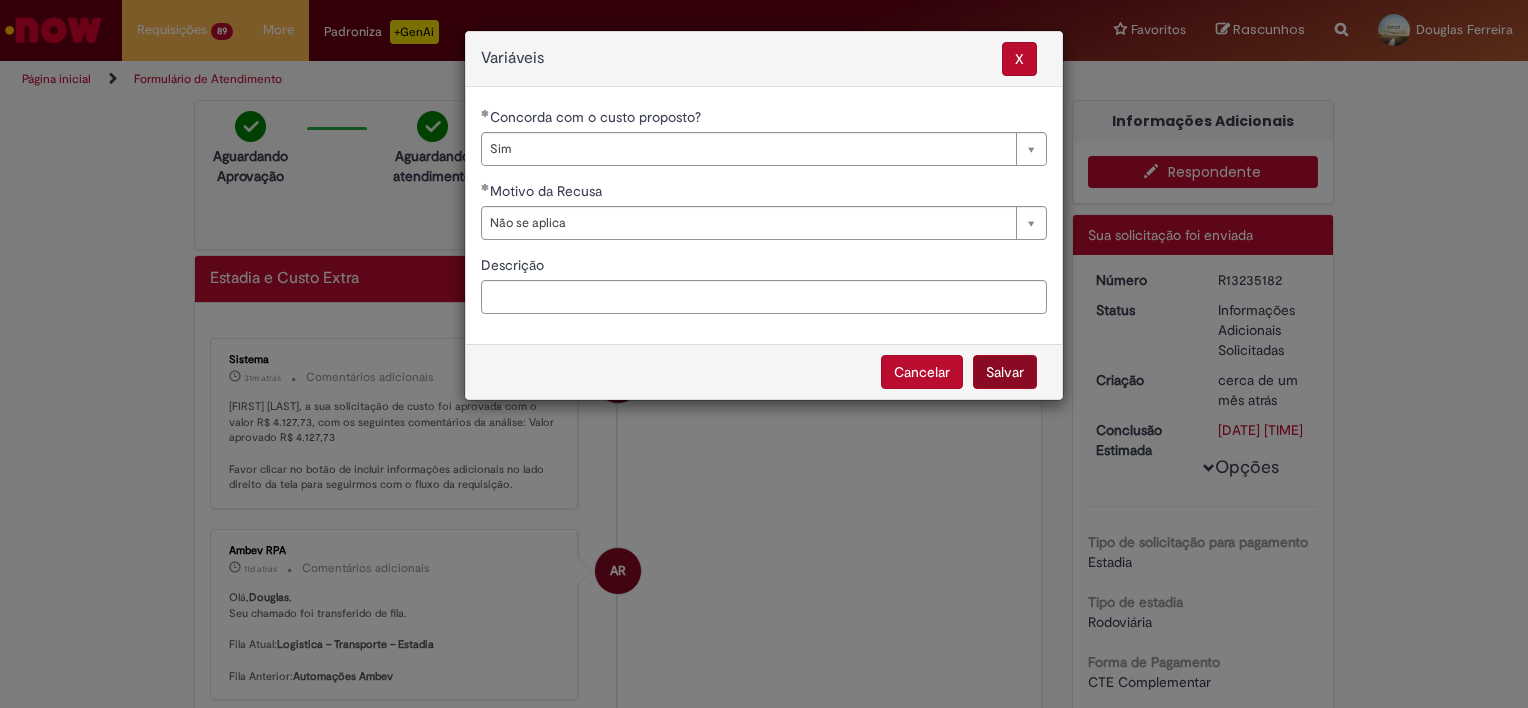 select on "***" 